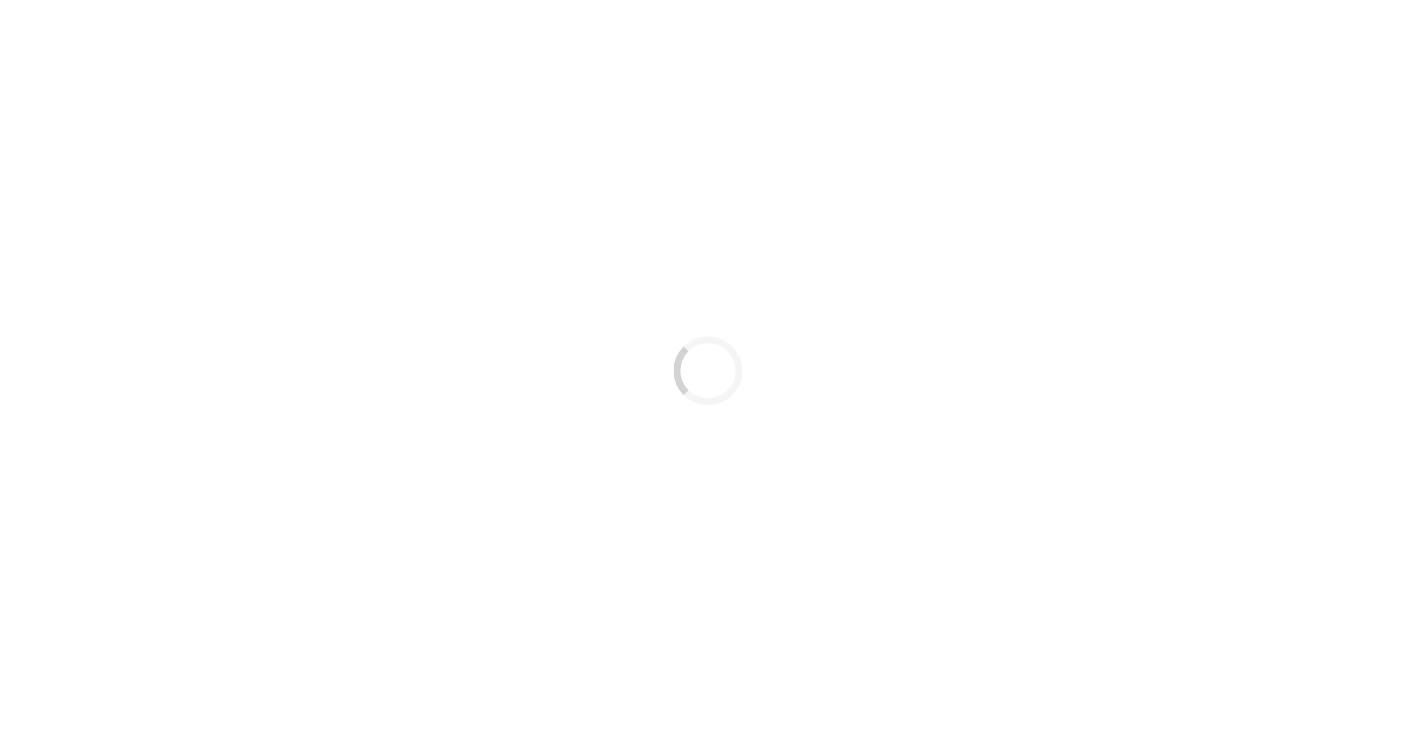 scroll, scrollTop: 0, scrollLeft: 0, axis: both 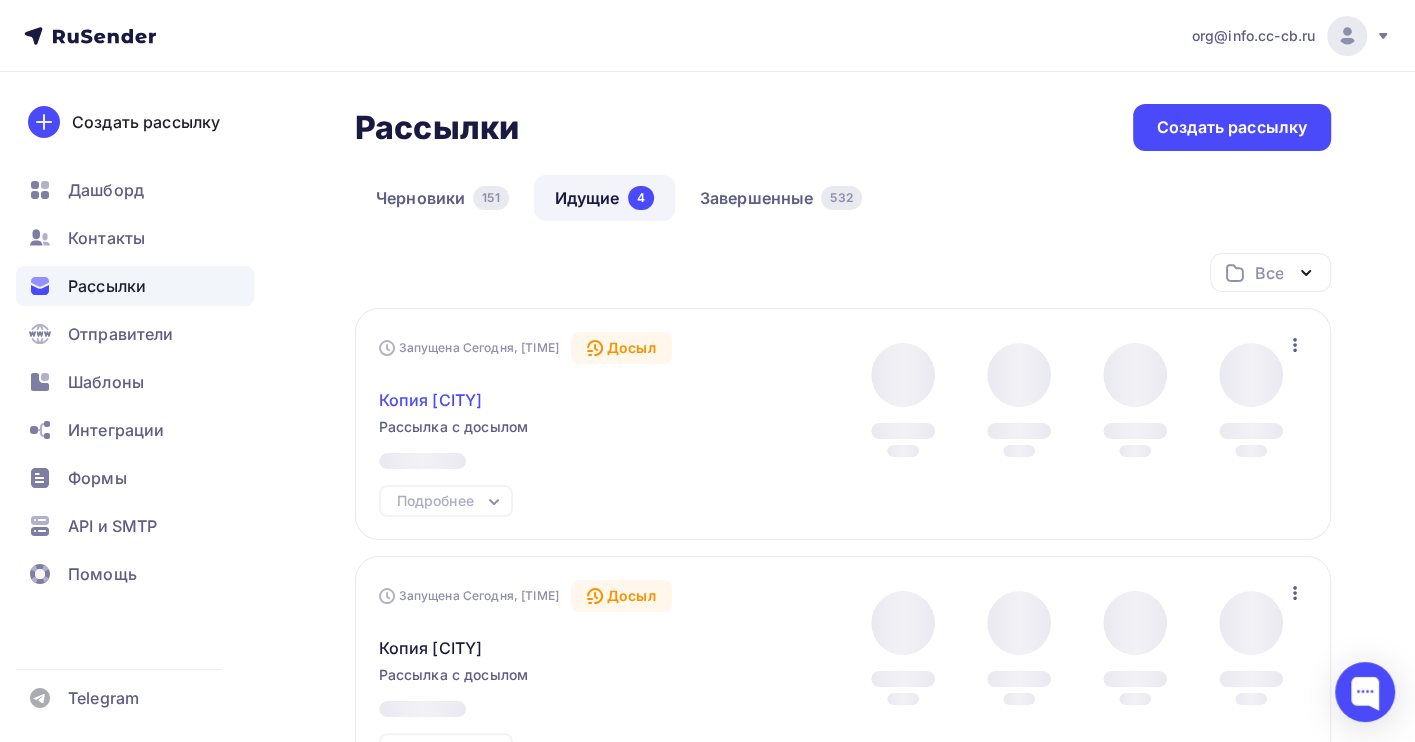 click on "Копия [CITY]" at bounding box center [431, 400] 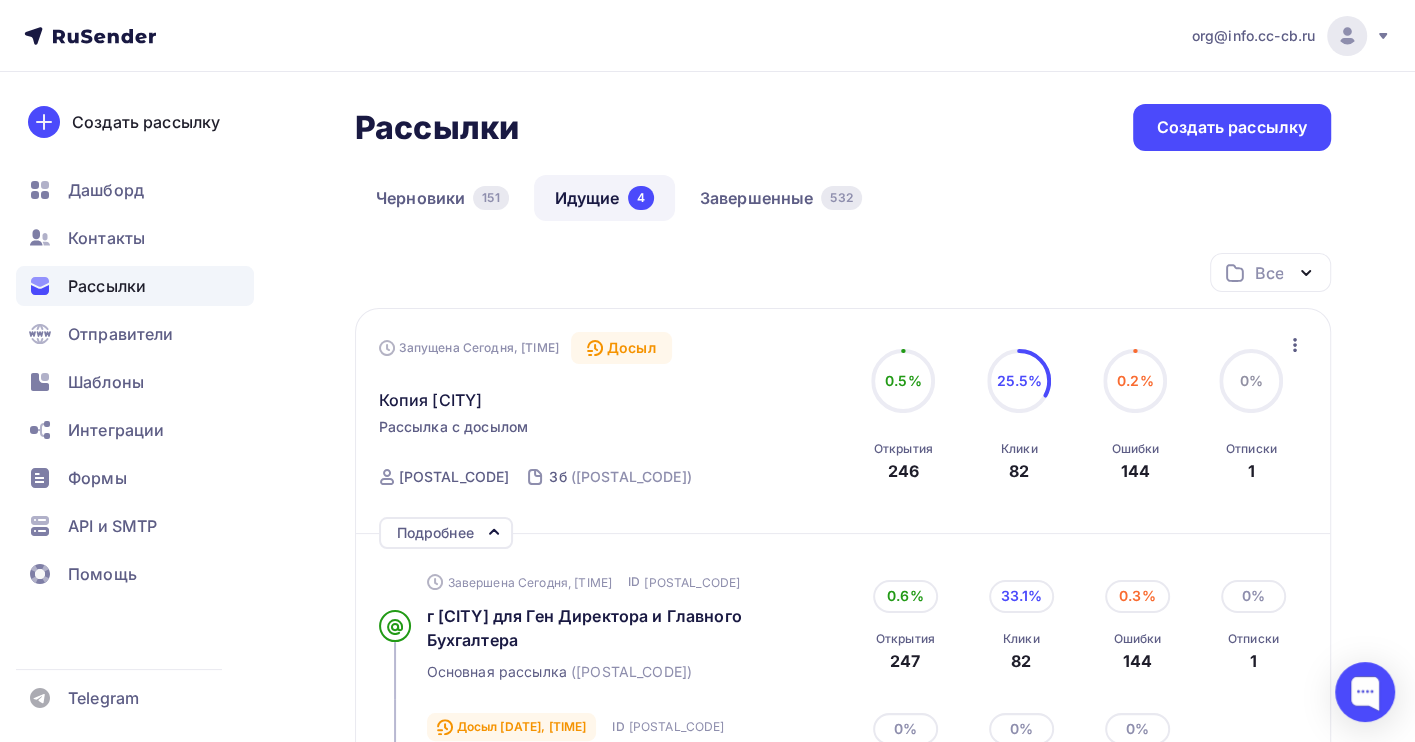 scroll, scrollTop: 133, scrollLeft: 0, axis: vertical 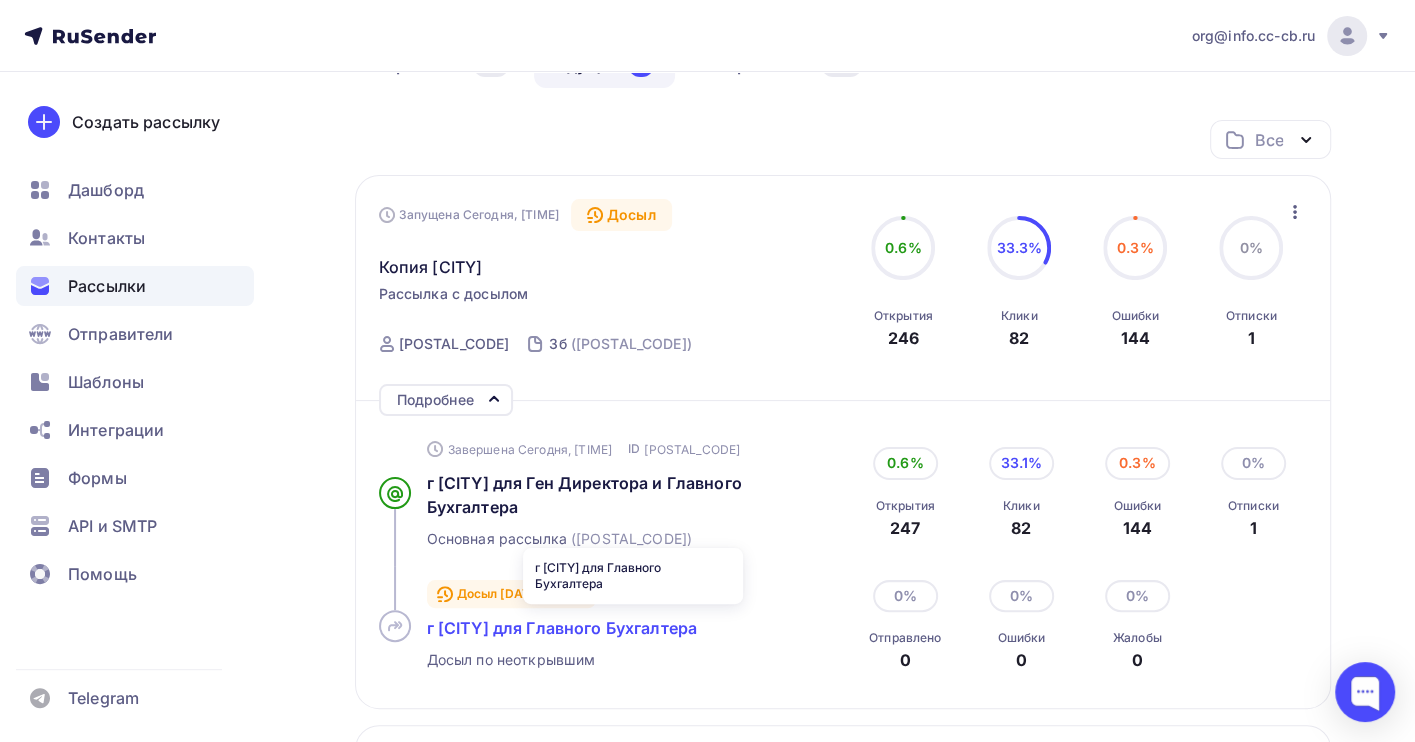 click on "г [CITY] для Главного Бухгалтера" at bounding box center (562, 628) 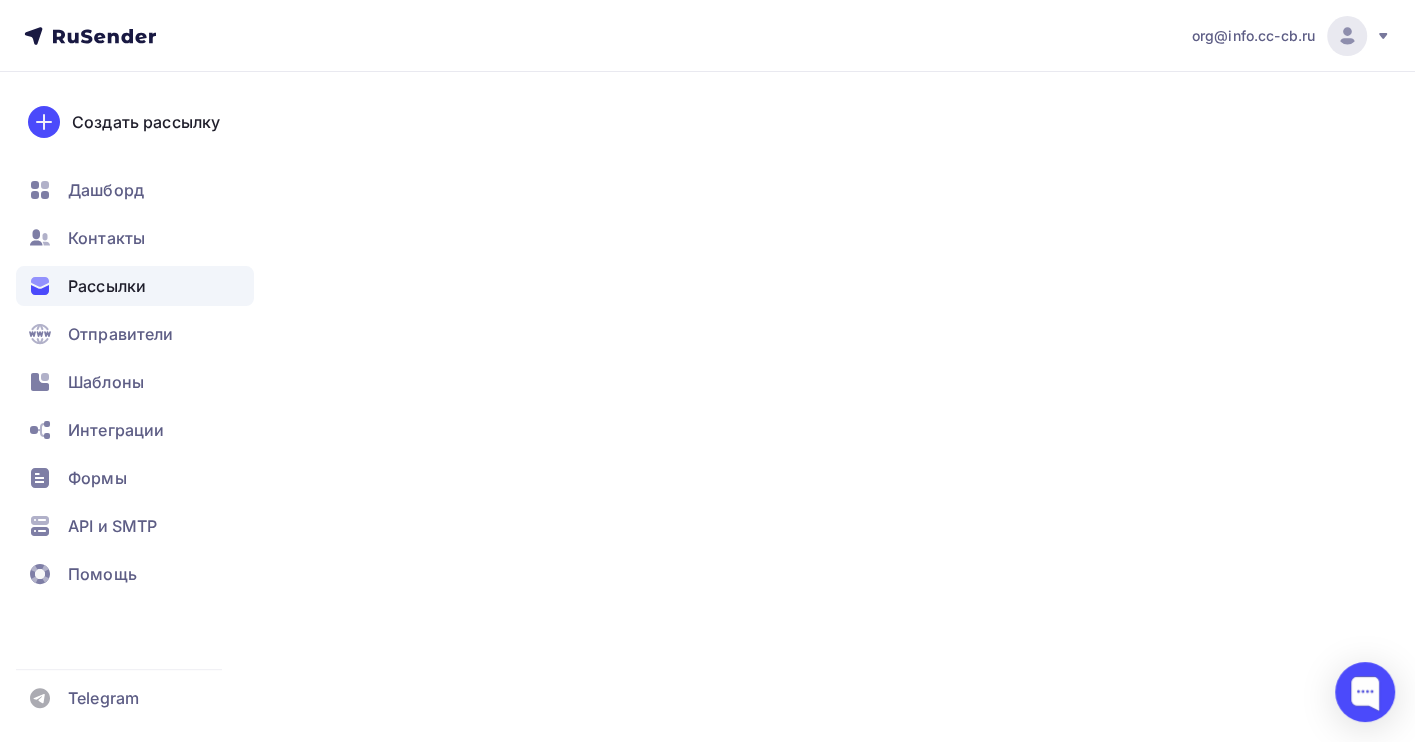 scroll, scrollTop: 0, scrollLeft: 0, axis: both 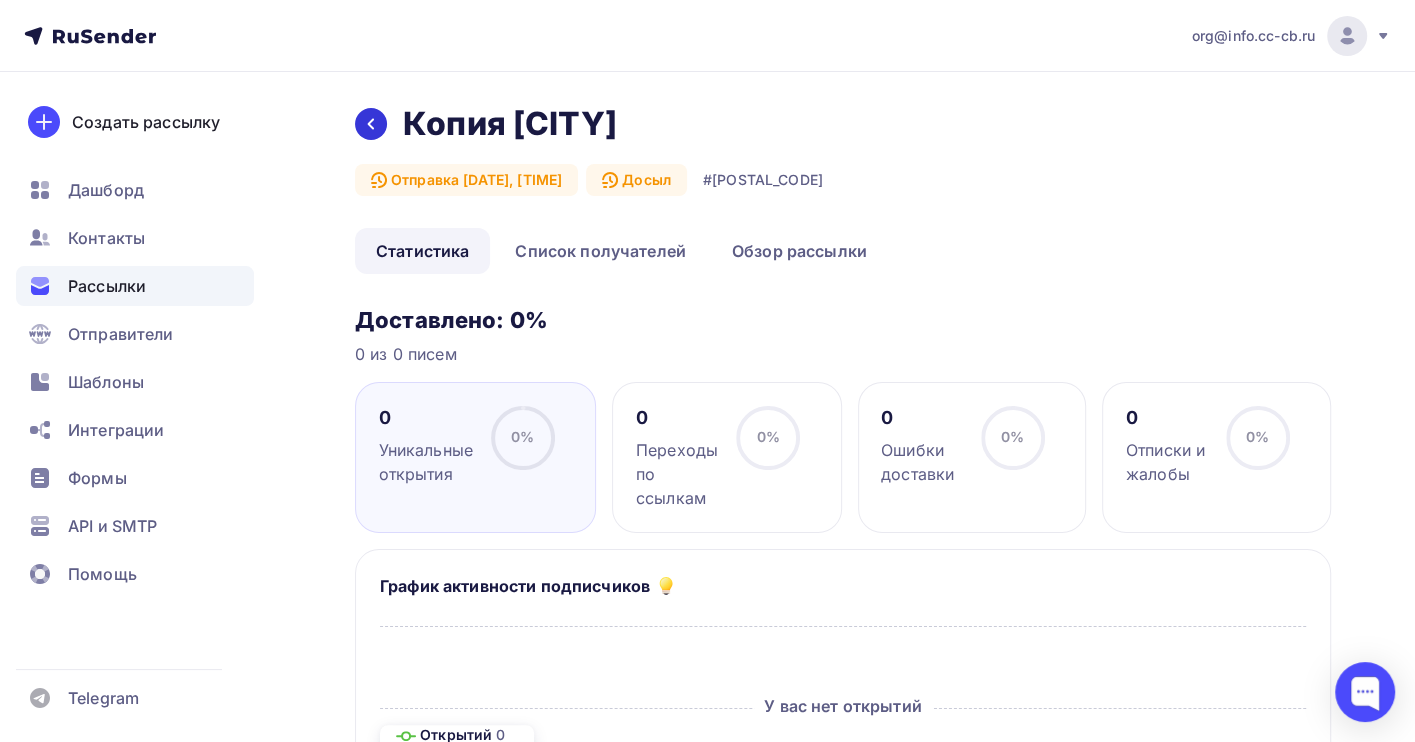 click 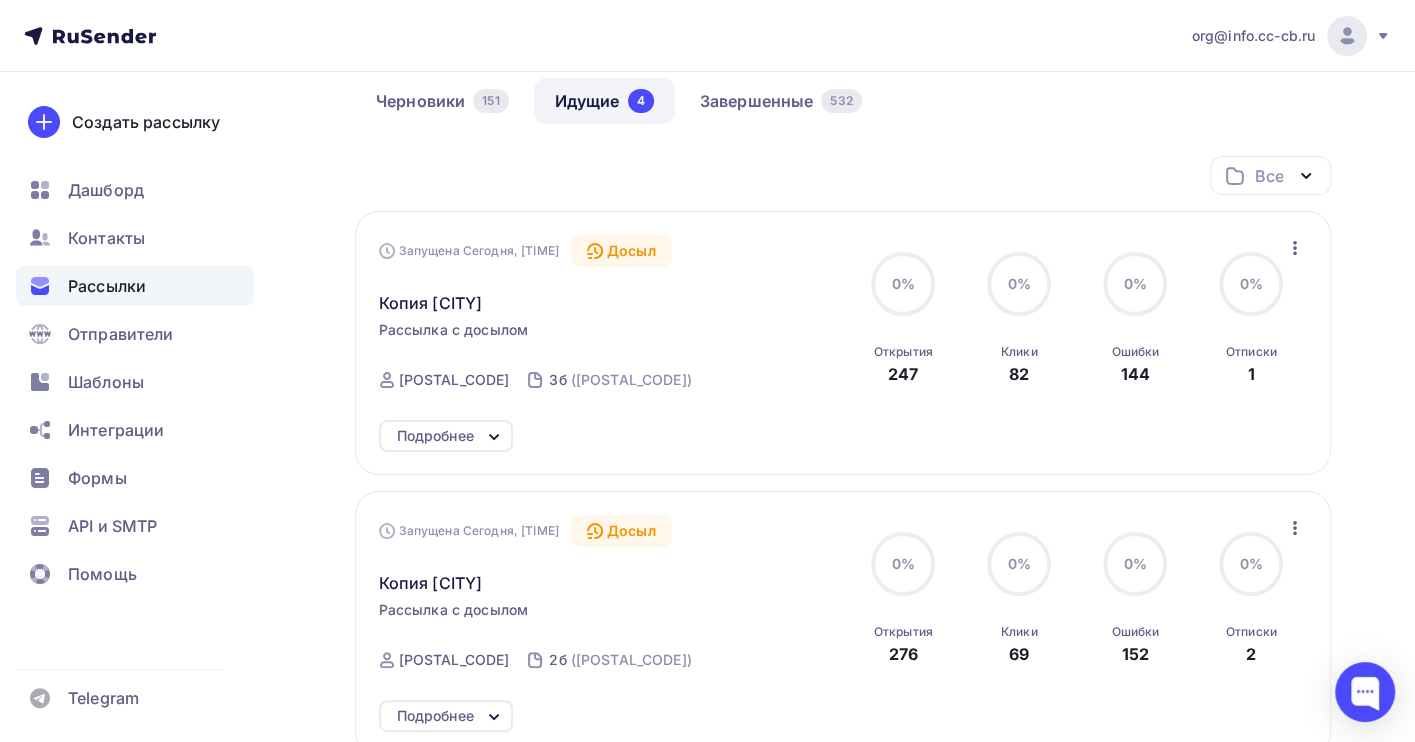 scroll, scrollTop: 133, scrollLeft: 0, axis: vertical 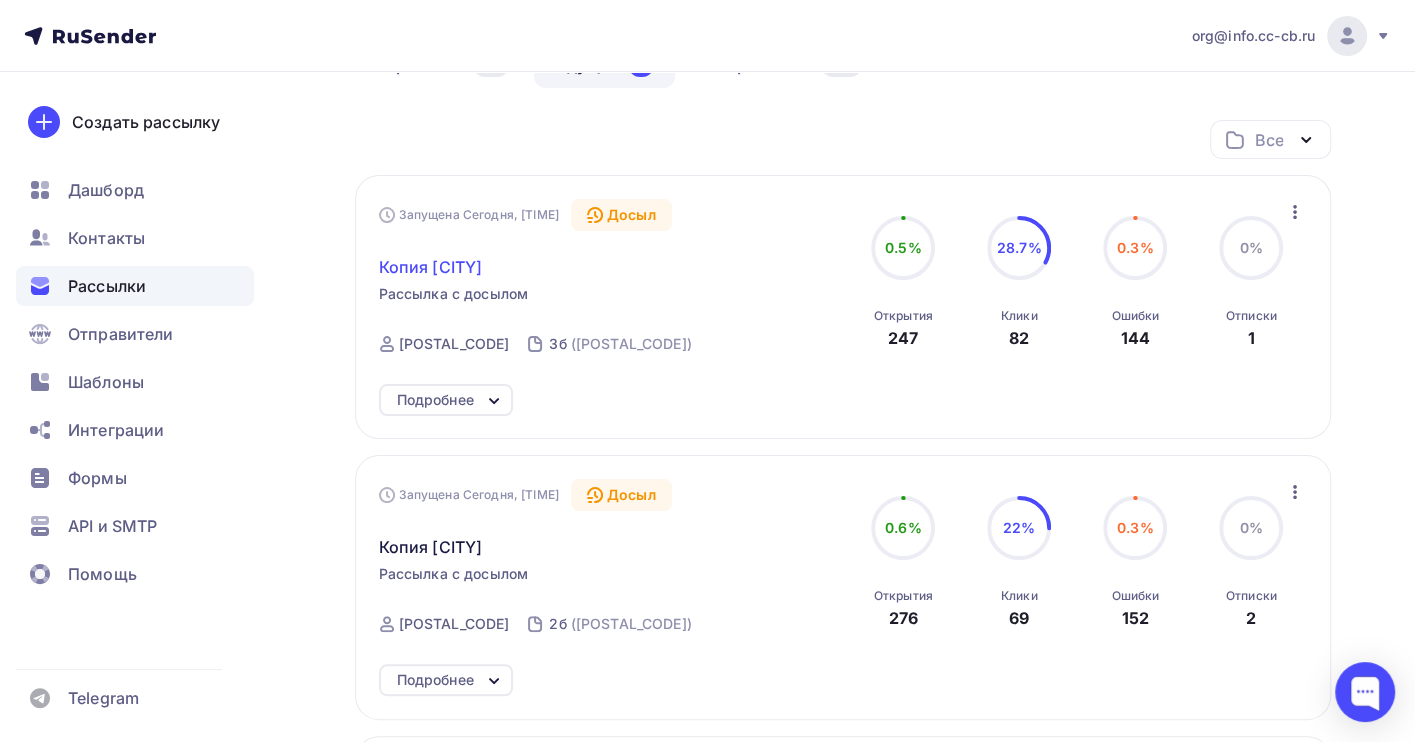 click on "Копия [CITY]" at bounding box center (431, 267) 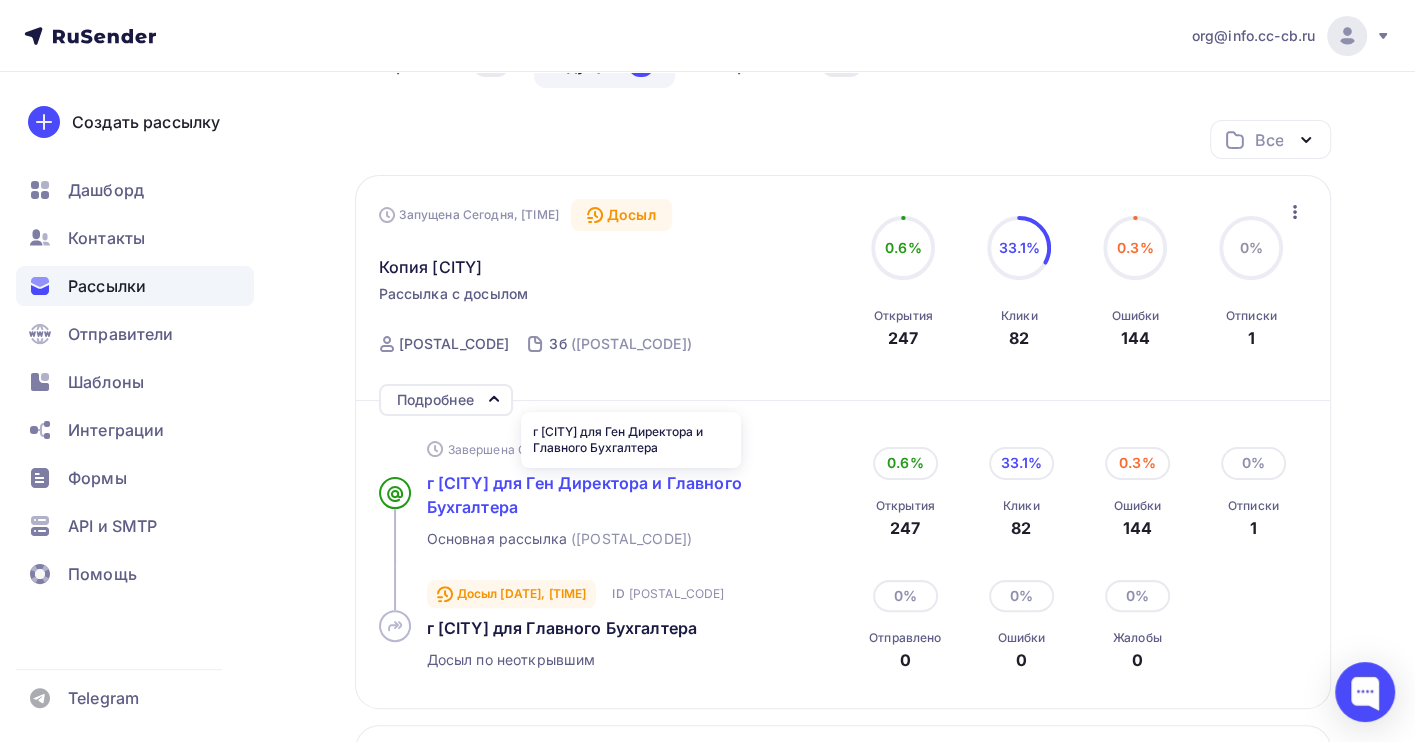 click on "г [CITY] для Ген Директора и Главного Бухгалтера" at bounding box center (584, 495) 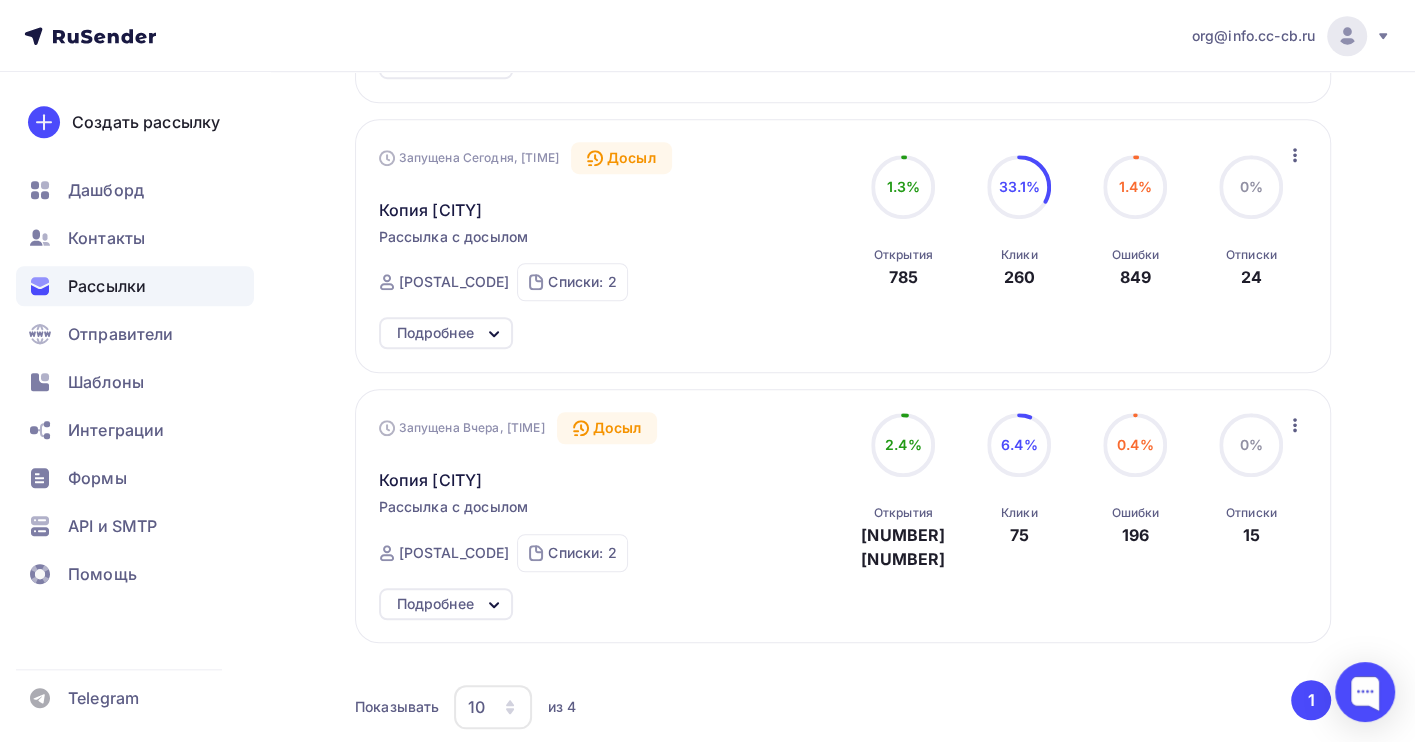 scroll, scrollTop: 1066, scrollLeft: 0, axis: vertical 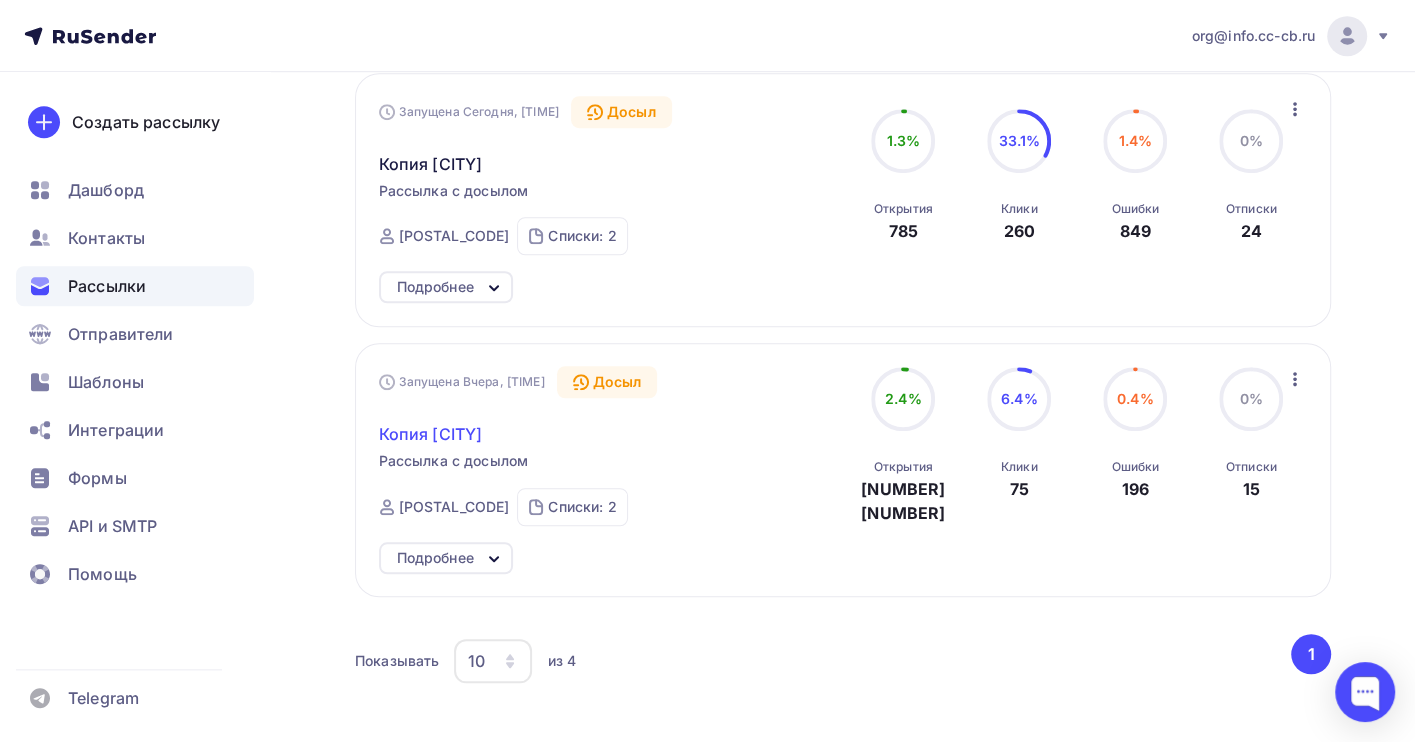 click on "Копия [CITY]" at bounding box center (431, 434) 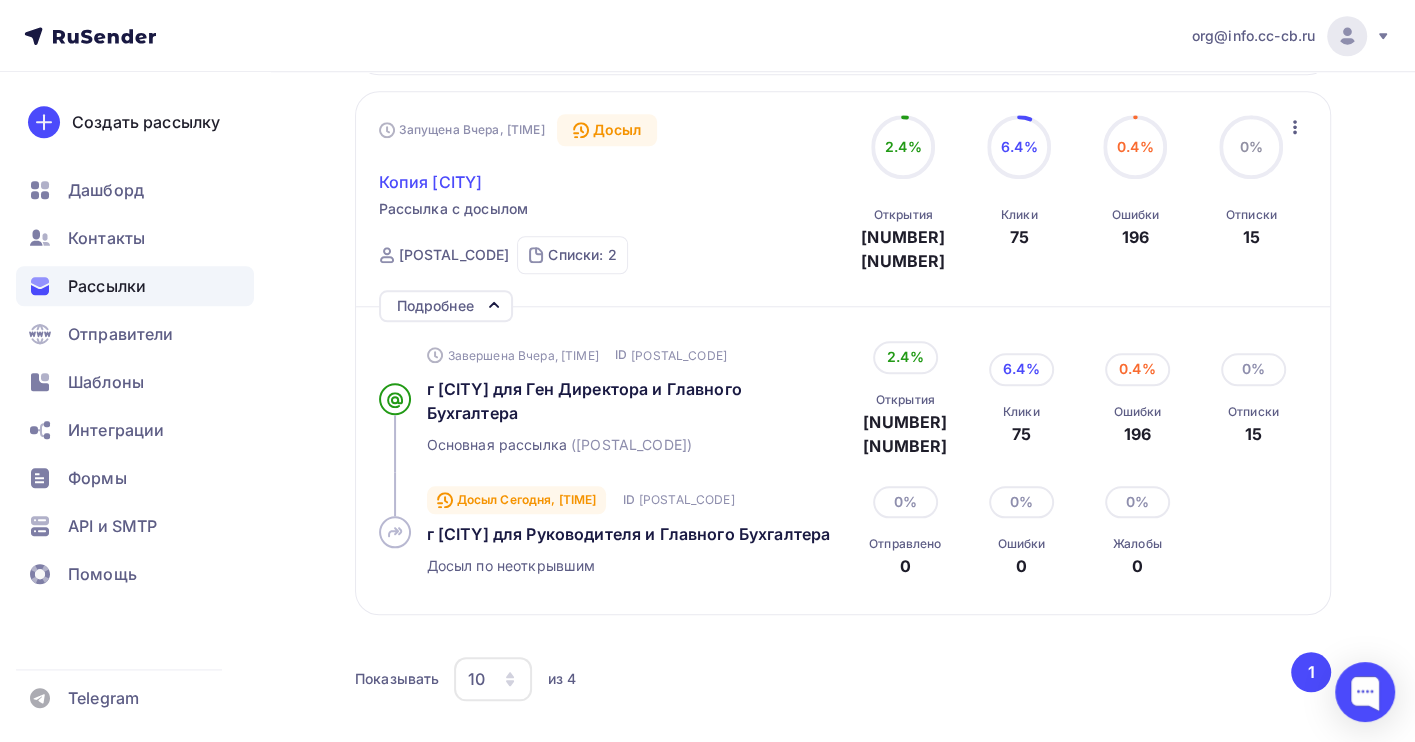 scroll, scrollTop: 1333, scrollLeft: 0, axis: vertical 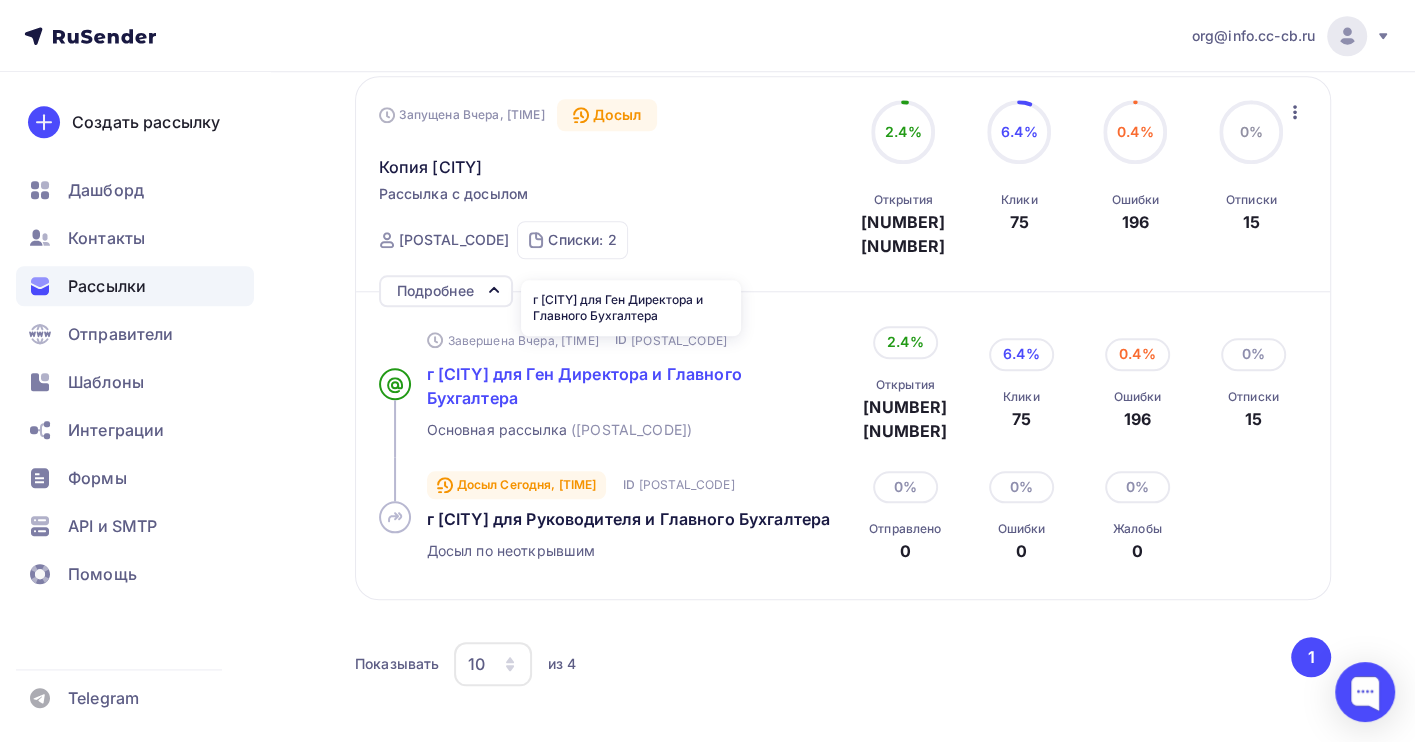 click on "г [CITY] для Ген Директора и Главного Бухгалтера" at bounding box center [584, 386] 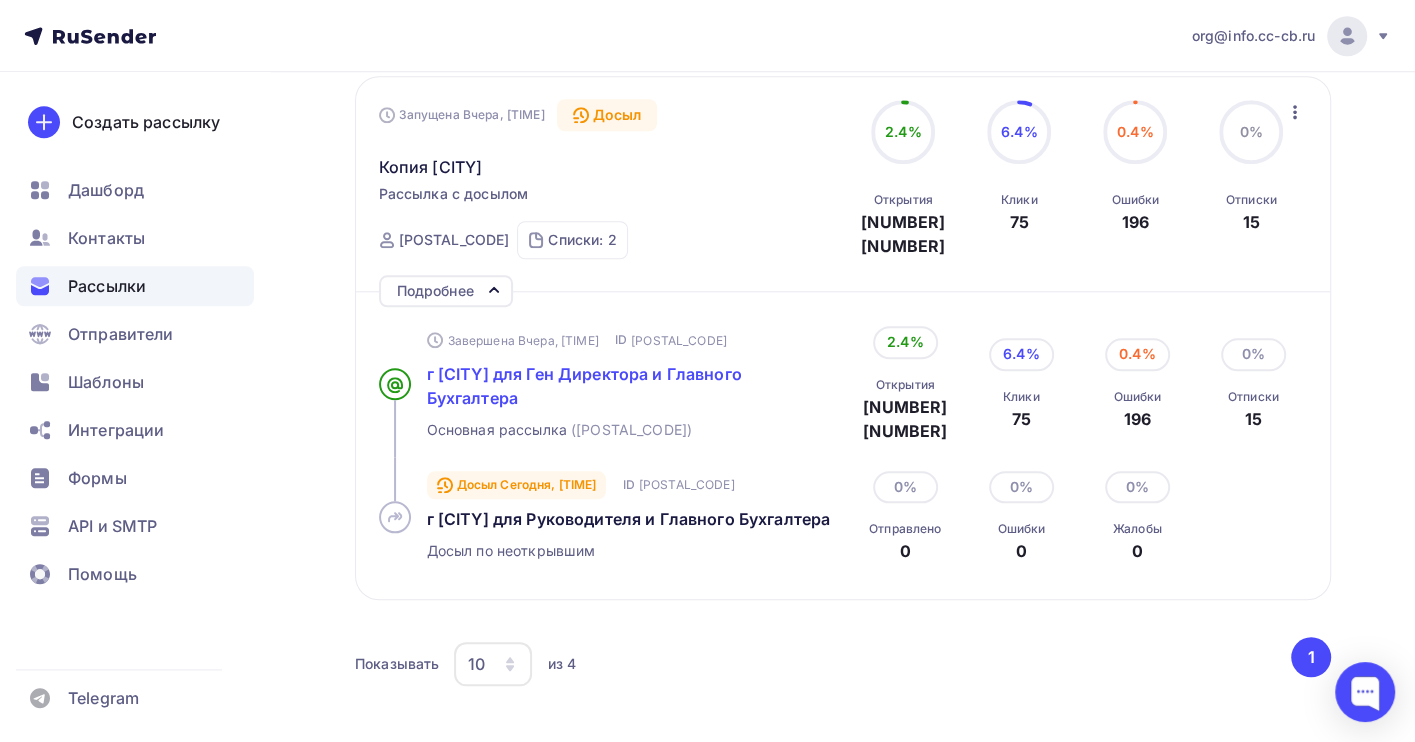 click on "г [CITY] для Ген Директора и Главного Бухгалтера" at bounding box center (584, 386) 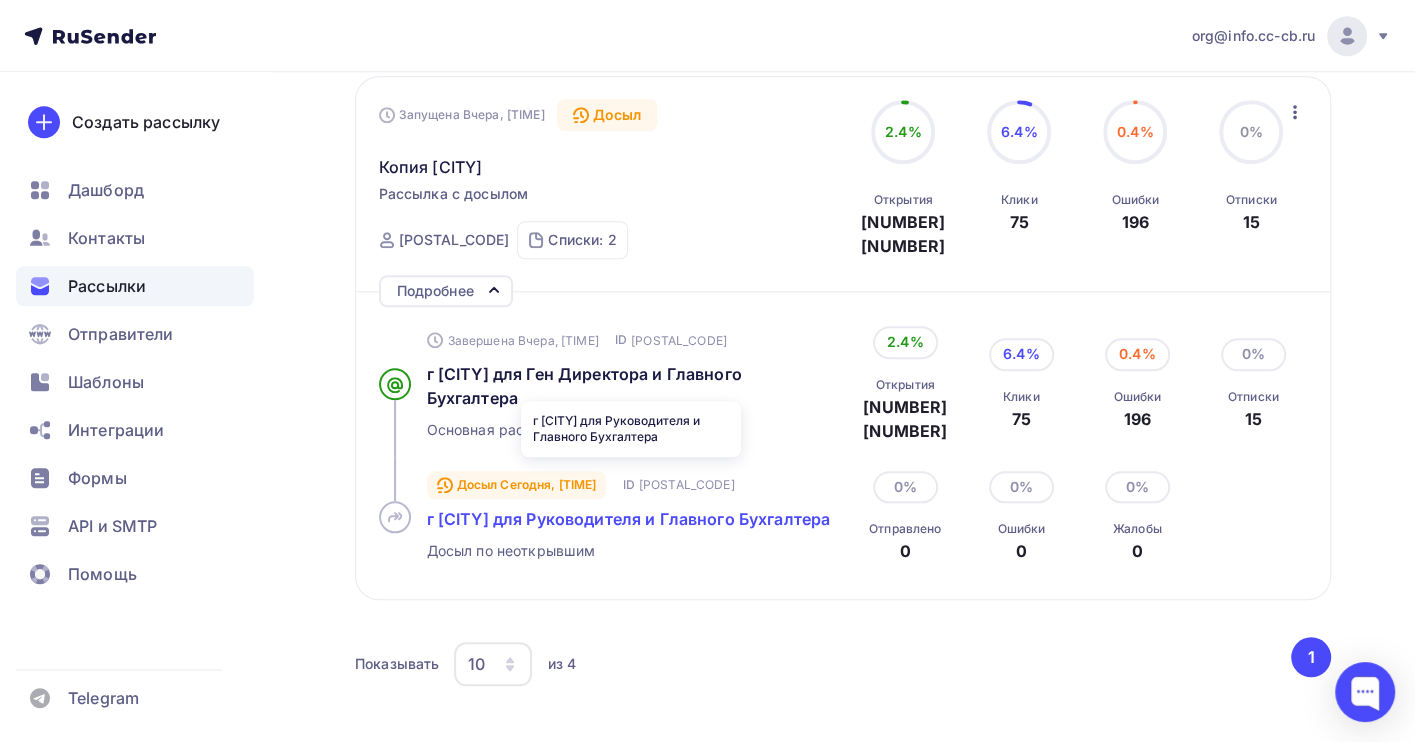click on "г [CITY] для Руководителя и Главного Бухгалтера" at bounding box center [629, 519] 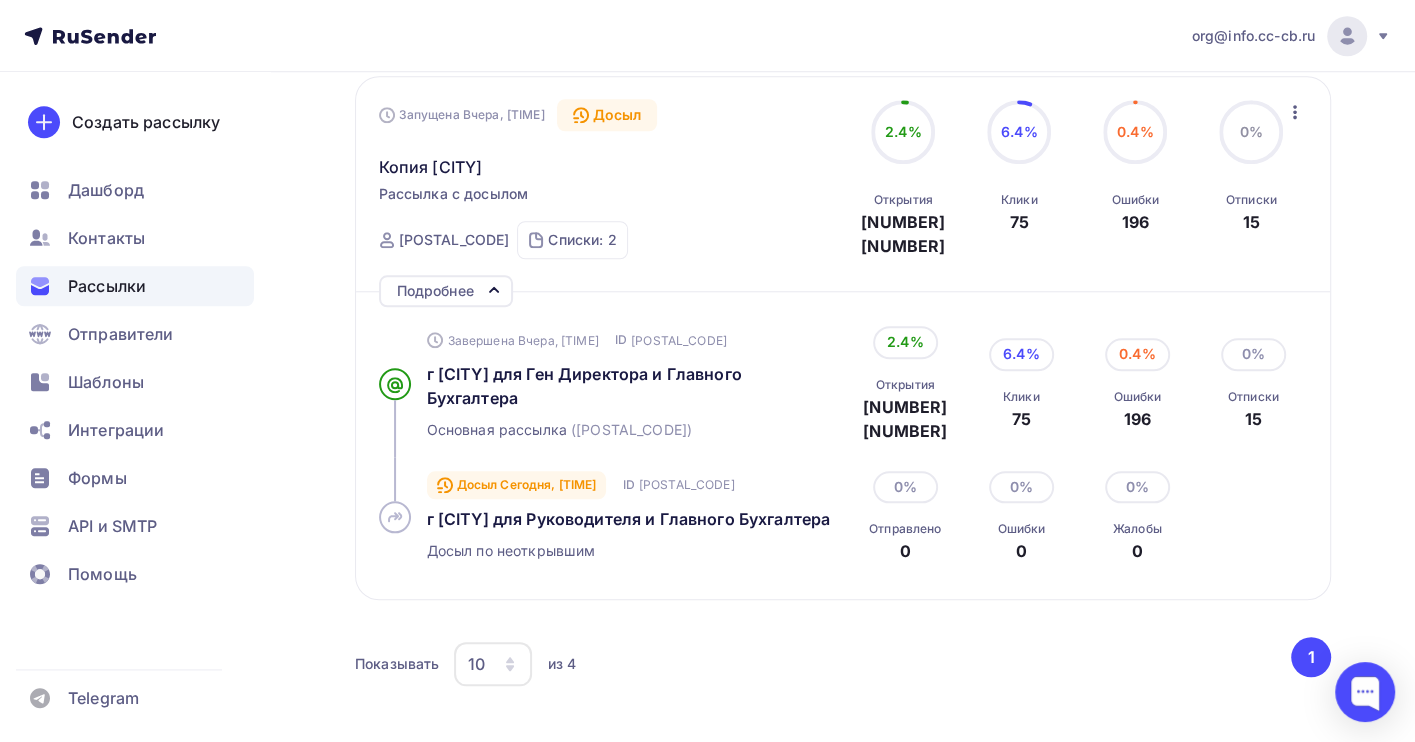 click 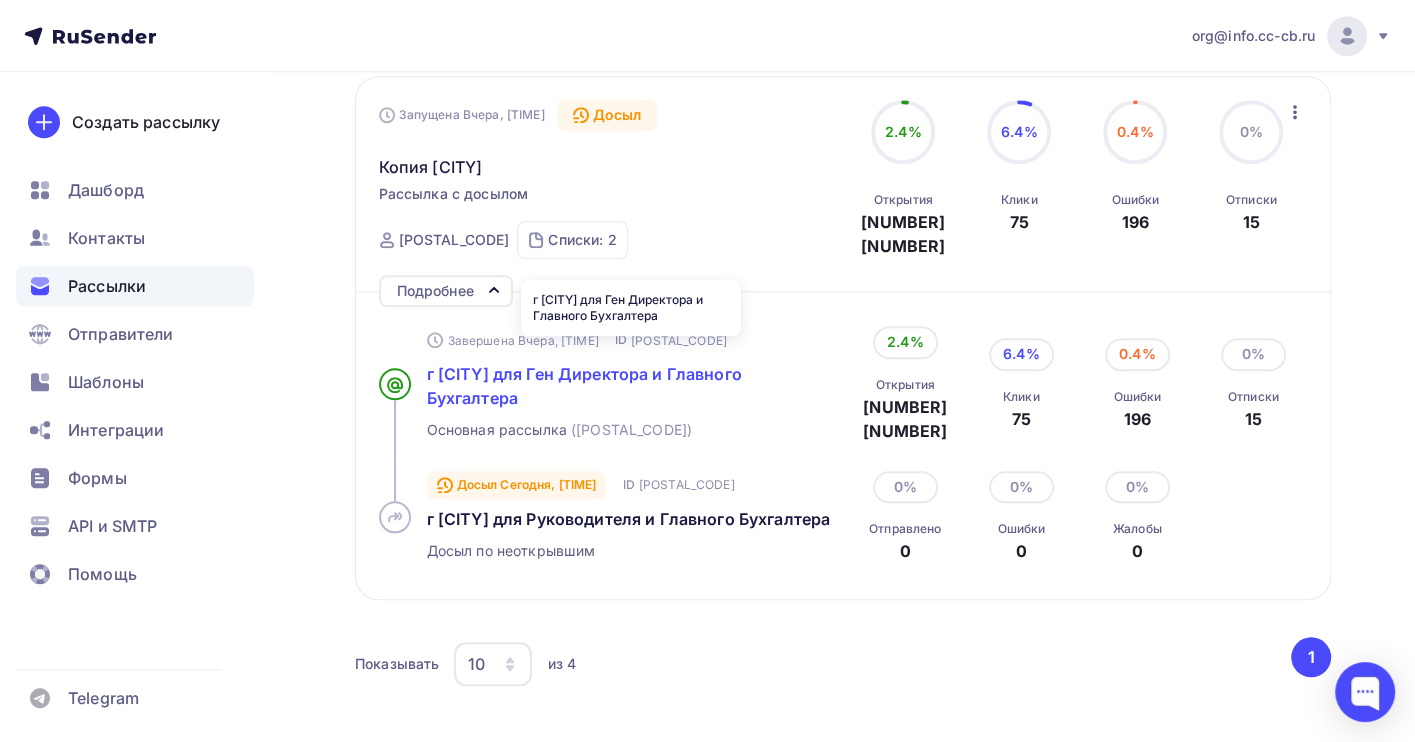 click on "г [CITY] для Ген Директора и Главного Бухгалтера" at bounding box center (584, 386) 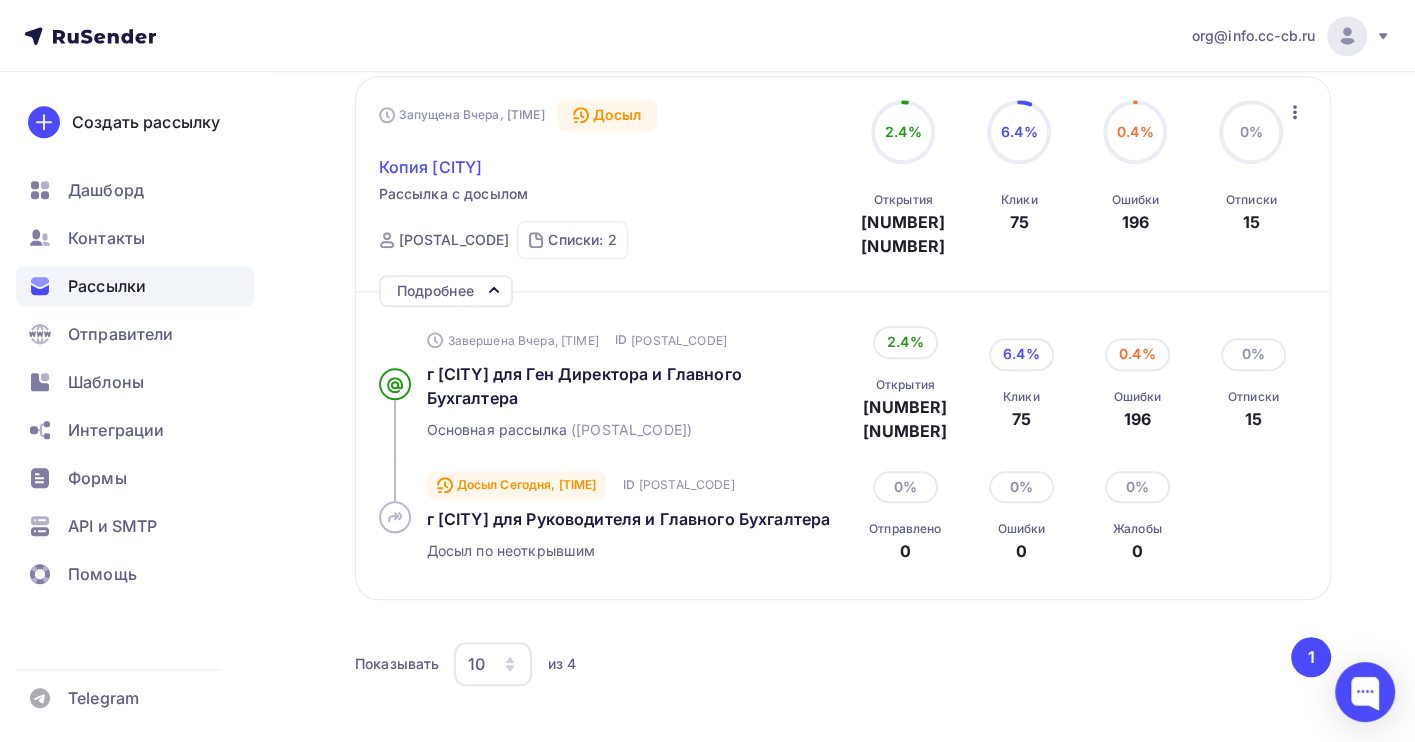 click on "Копия [CITY]" at bounding box center (431, 167) 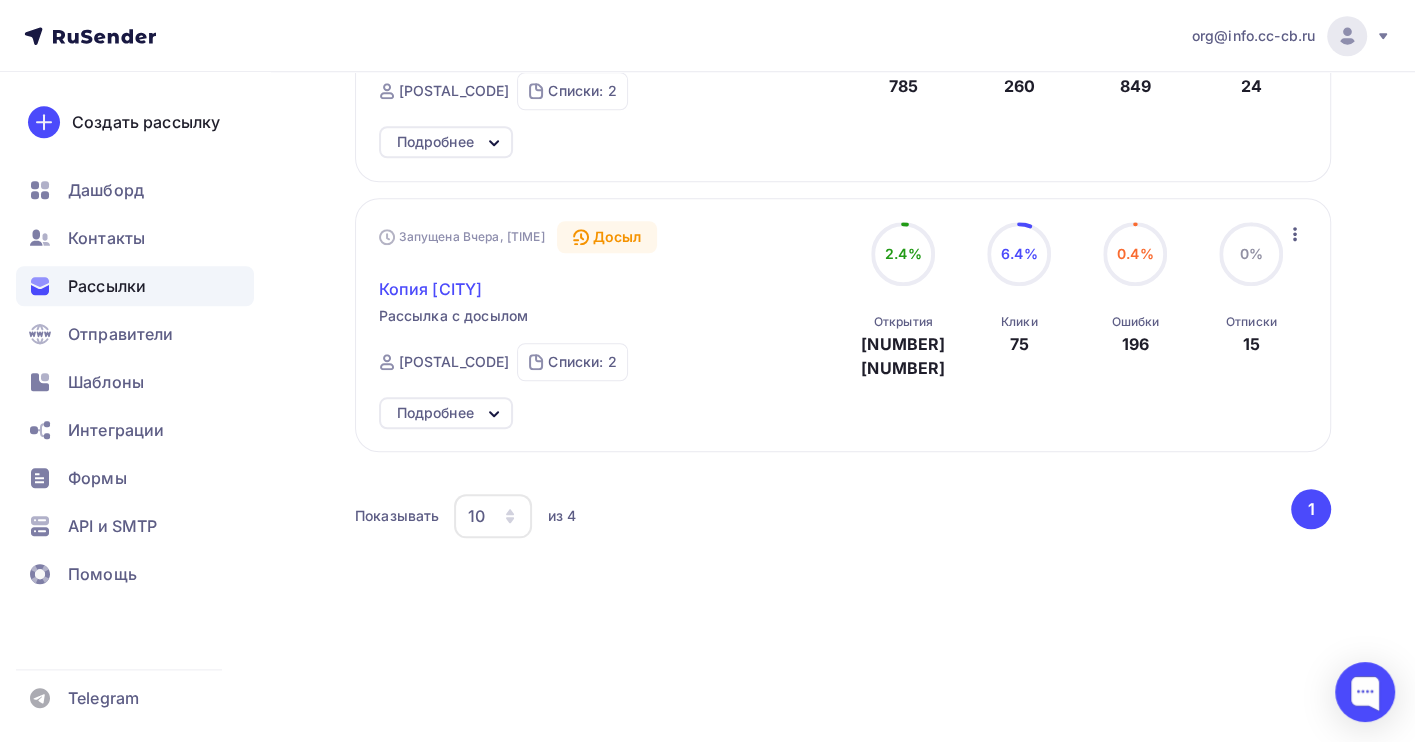 scroll, scrollTop: 1190, scrollLeft: 0, axis: vertical 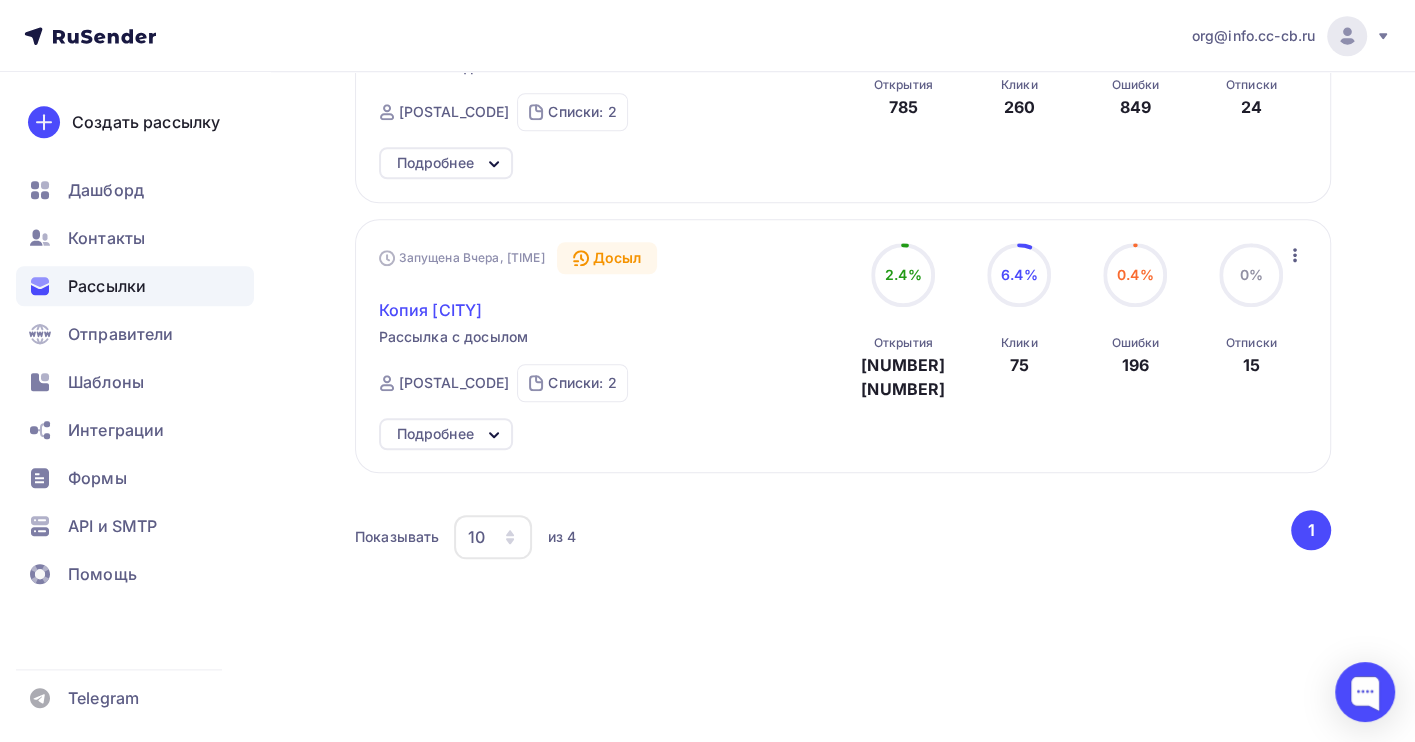 click on "Копия [CITY]" at bounding box center [431, 310] 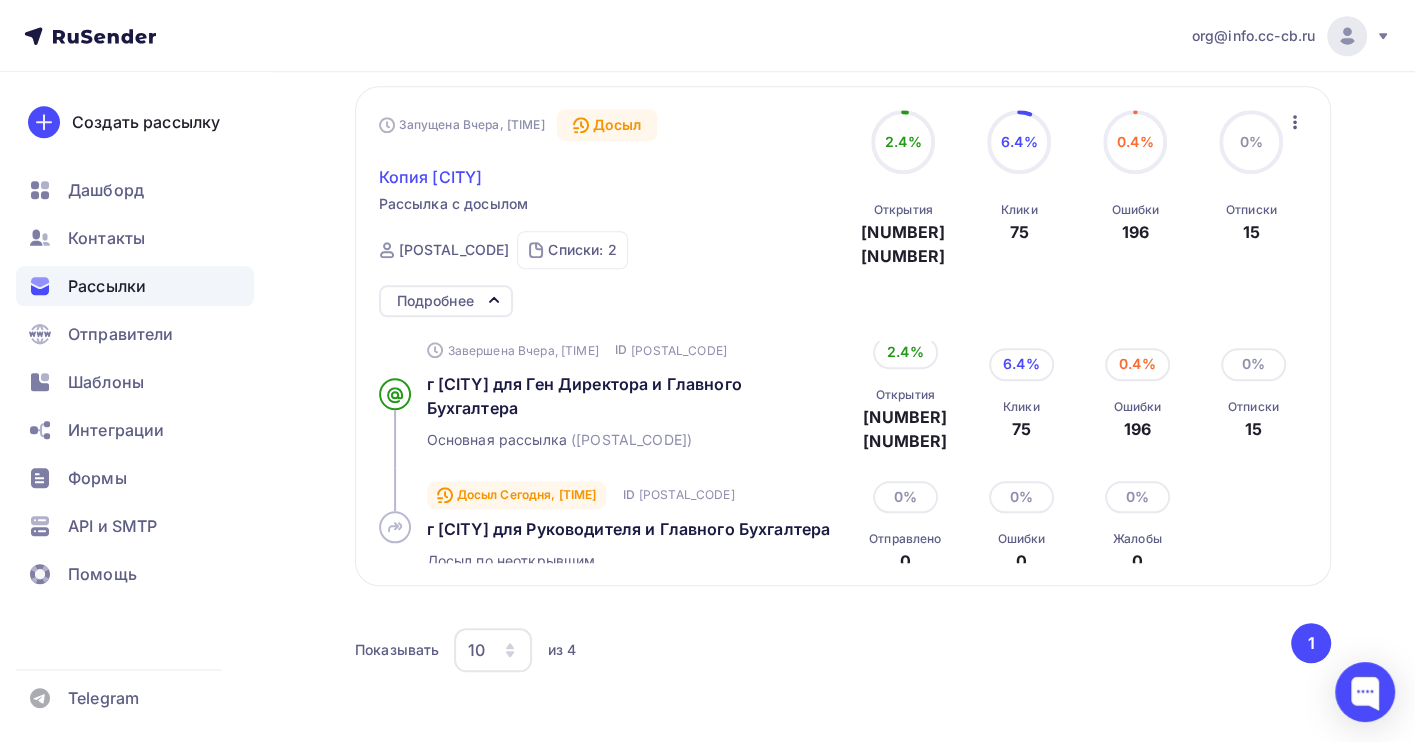 scroll, scrollTop: 1333, scrollLeft: 0, axis: vertical 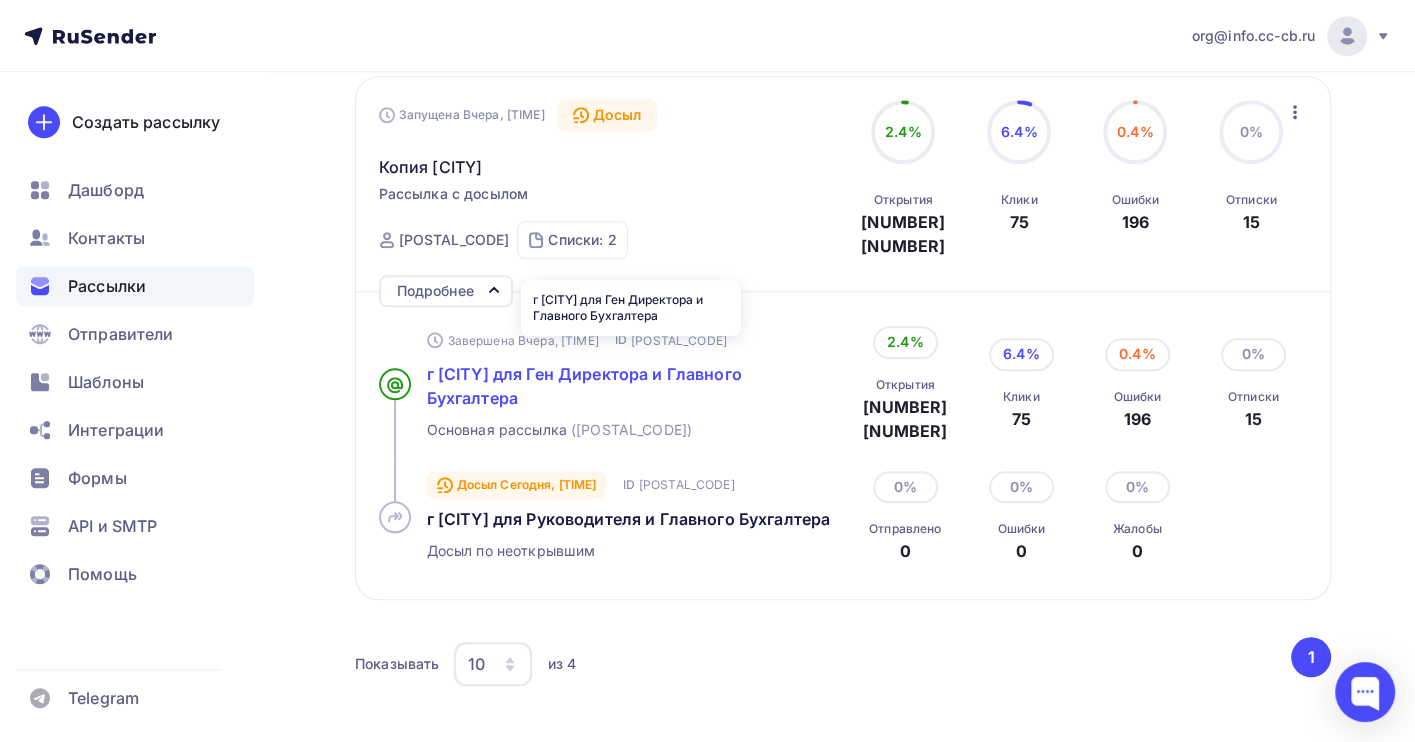 click on "г [CITY] для Ген Директора и Главного Бухгалтера" at bounding box center (584, 386) 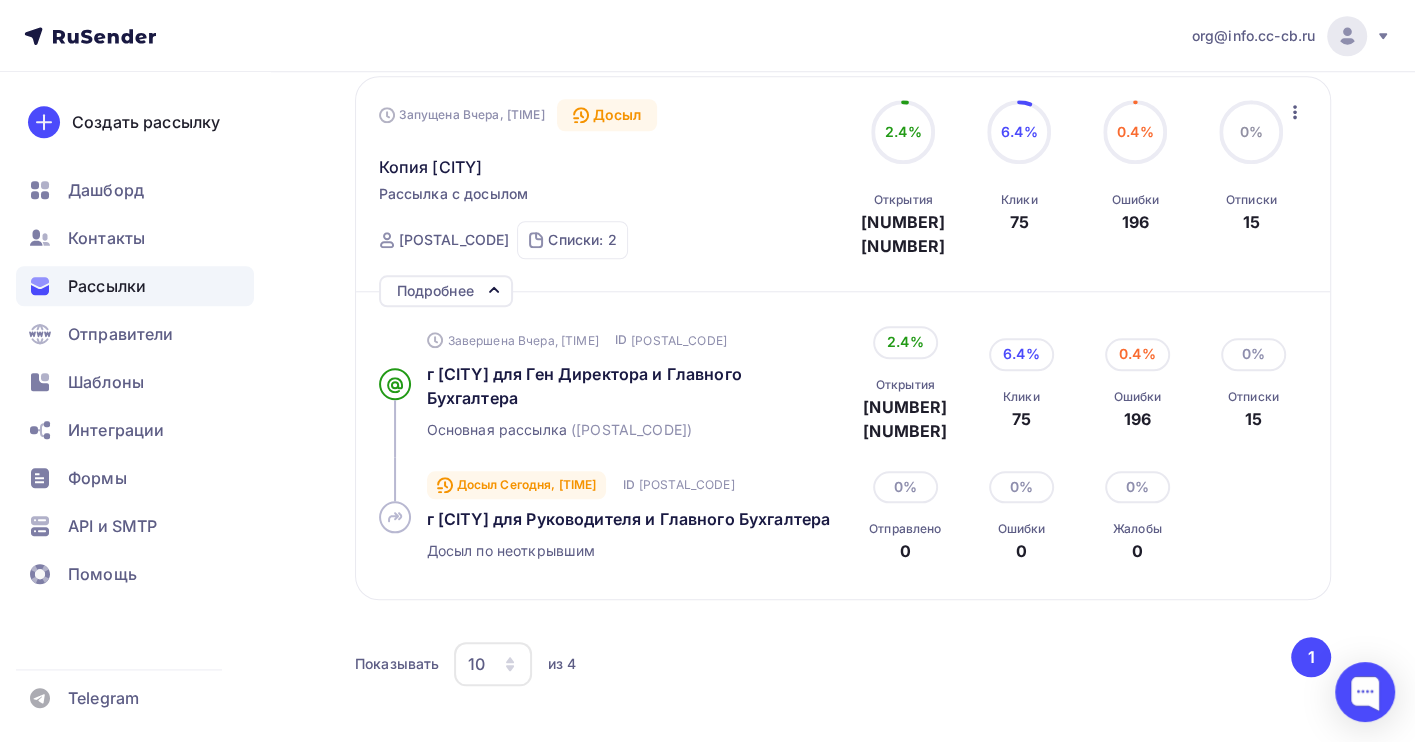 click at bounding box center (395, 384) 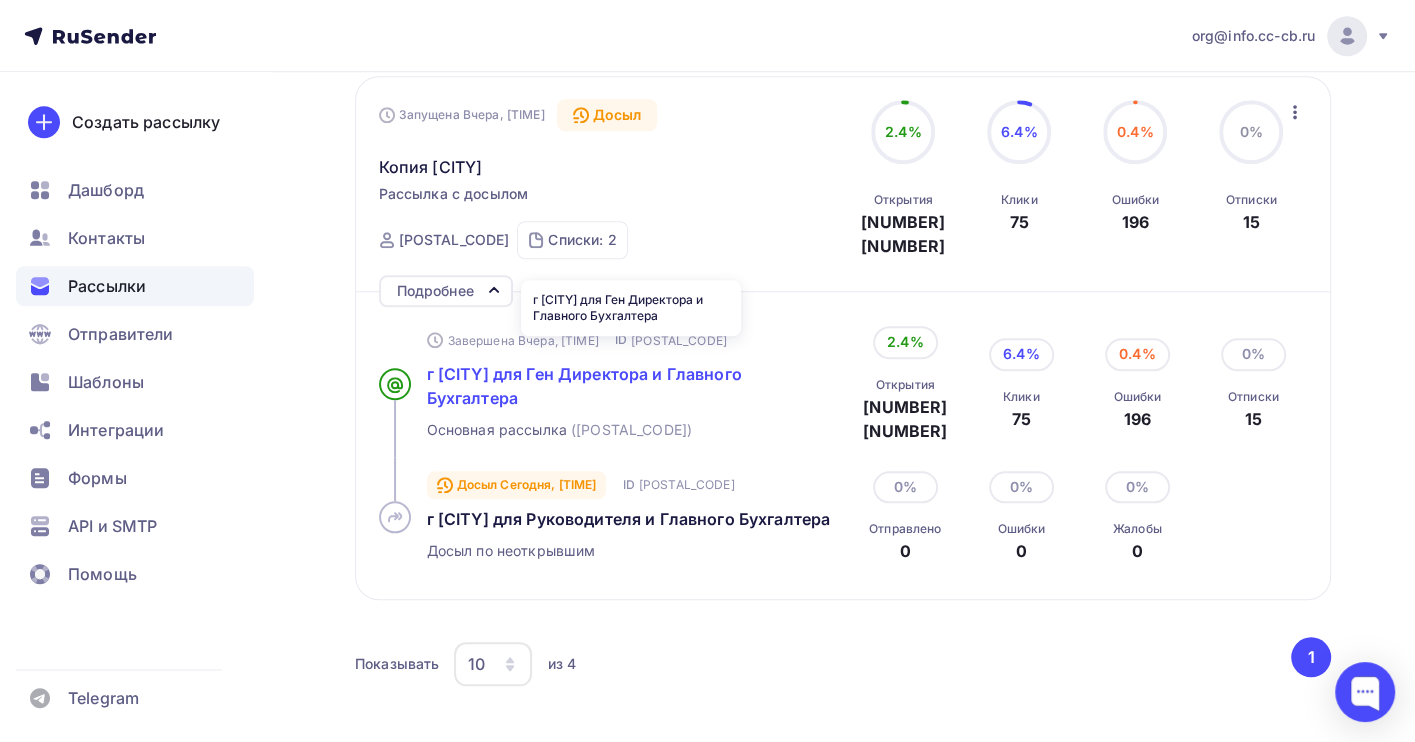 click on "г [CITY] для Ген Директора и Главного Бухгалтера" at bounding box center [584, 386] 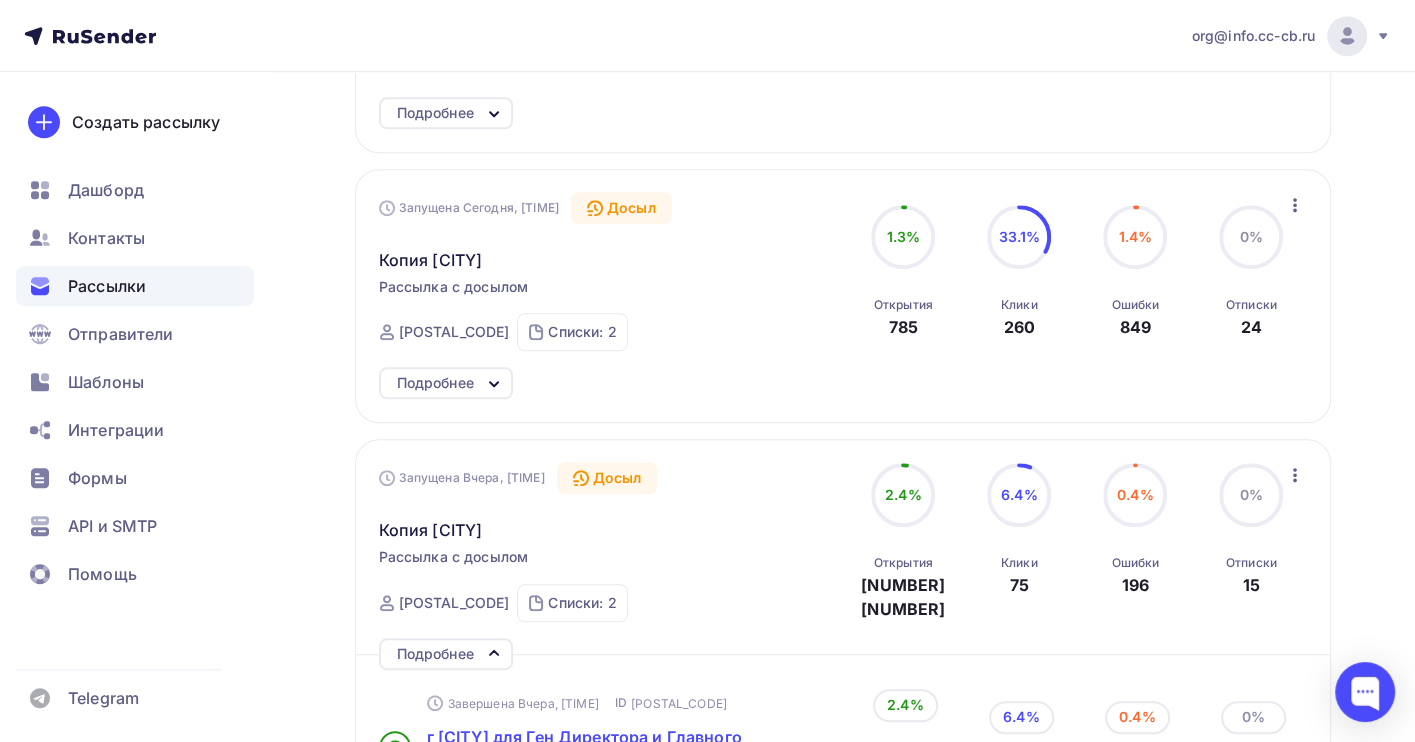 scroll, scrollTop: 933, scrollLeft: 0, axis: vertical 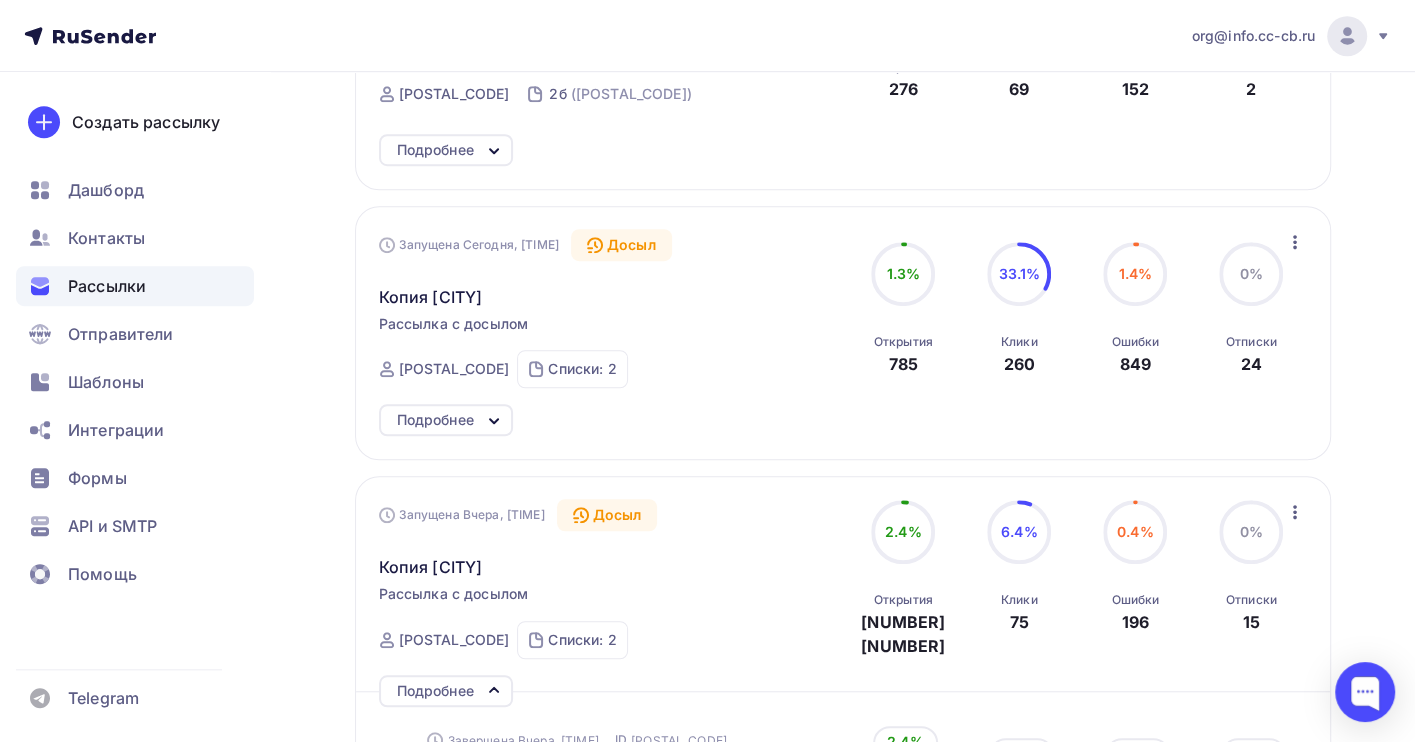 click on "Рассылка с досылом" at bounding box center (454, 324) 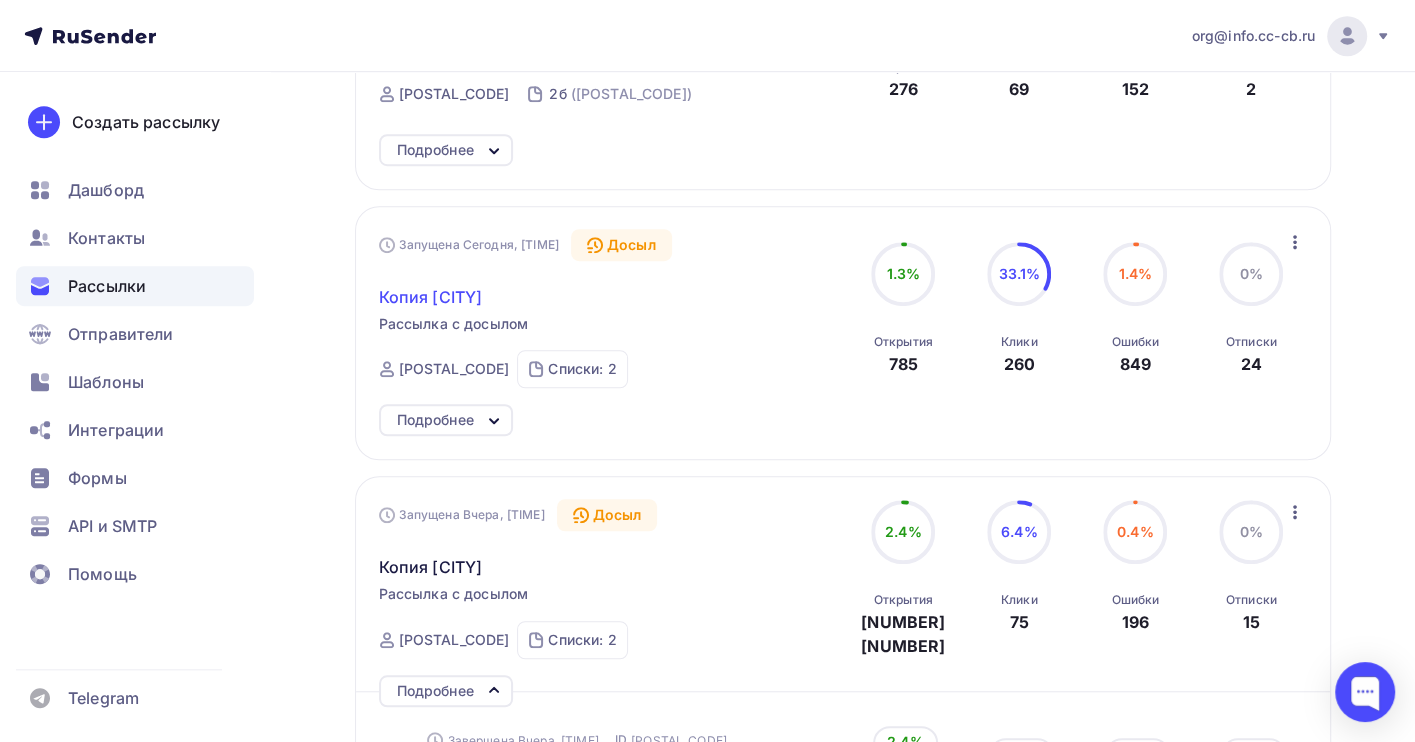click on "Копия [CITY]" at bounding box center [431, 297] 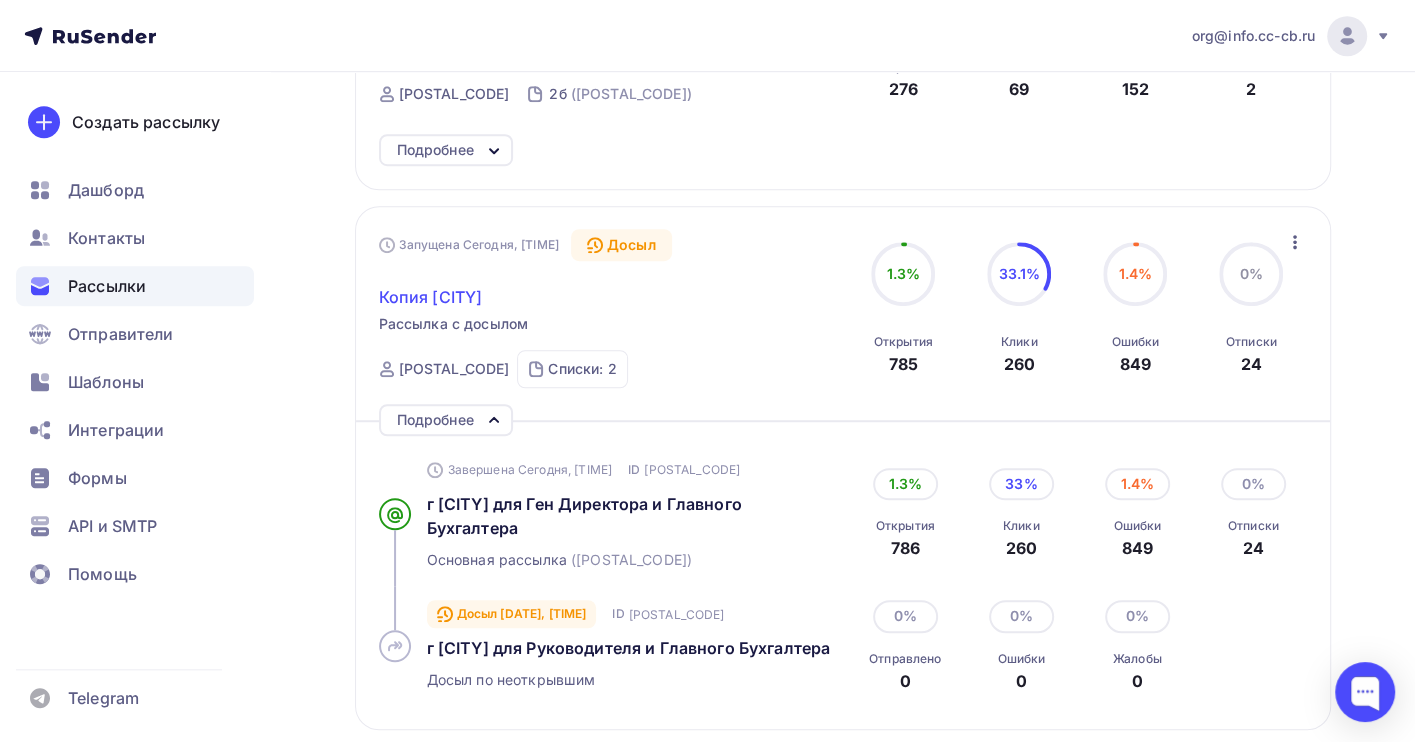 click on "Копия [CITY]" at bounding box center (431, 297) 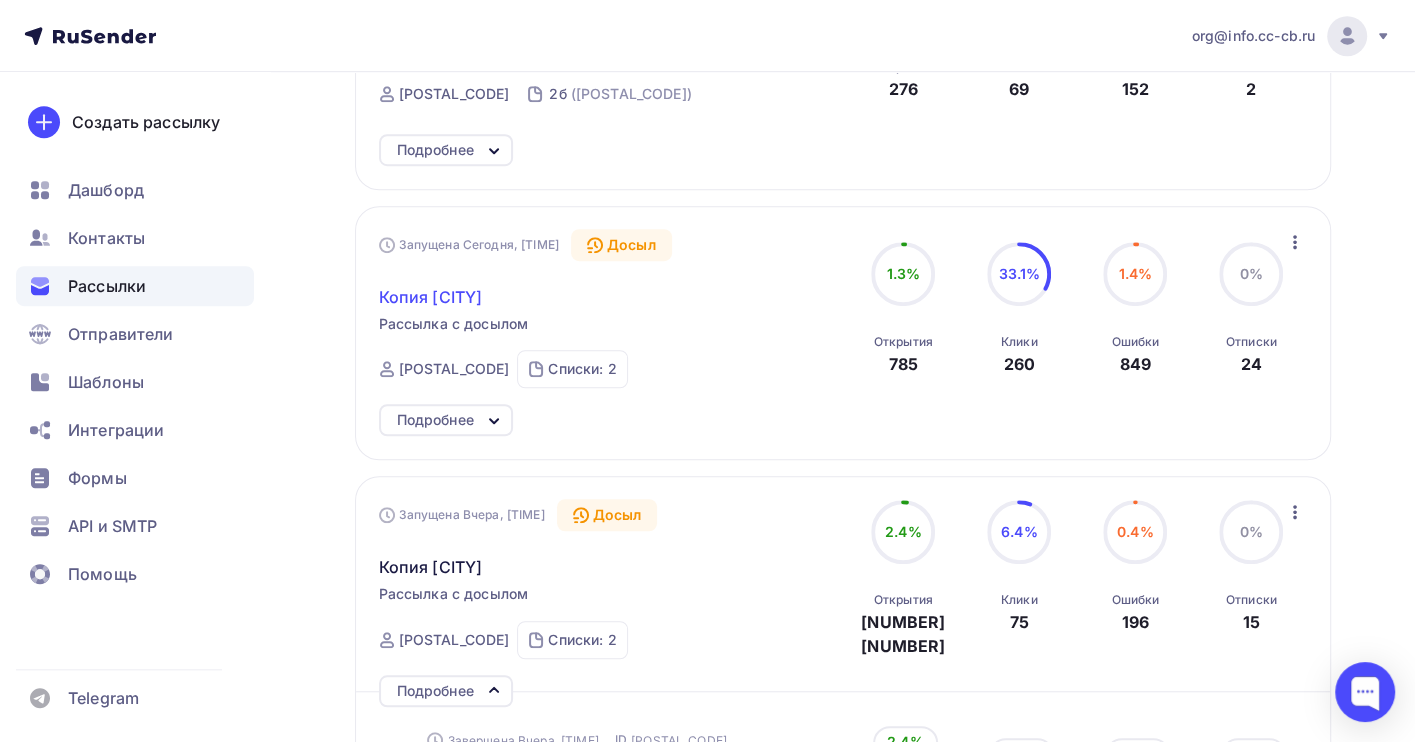click on "Копия [CITY]" at bounding box center [431, 297] 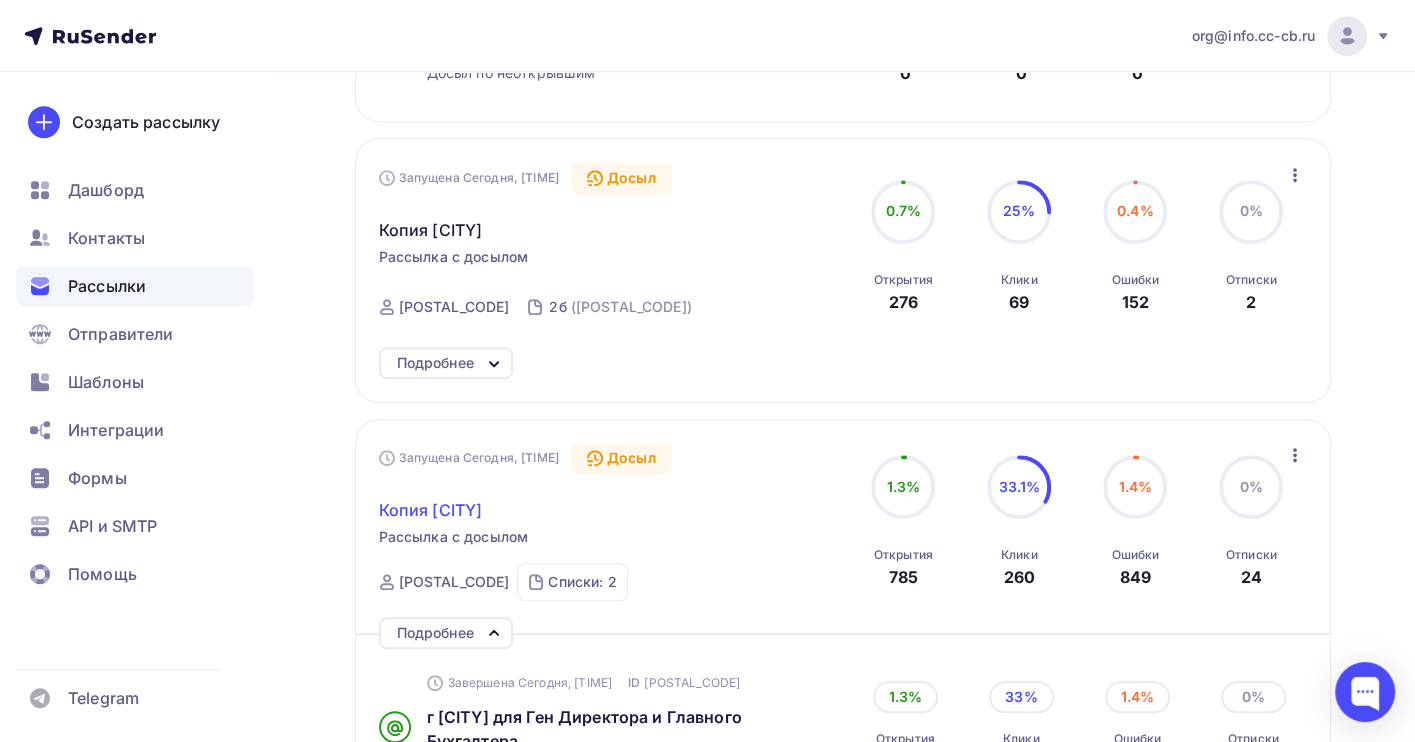 scroll, scrollTop: 667, scrollLeft: 0, axis: vertical 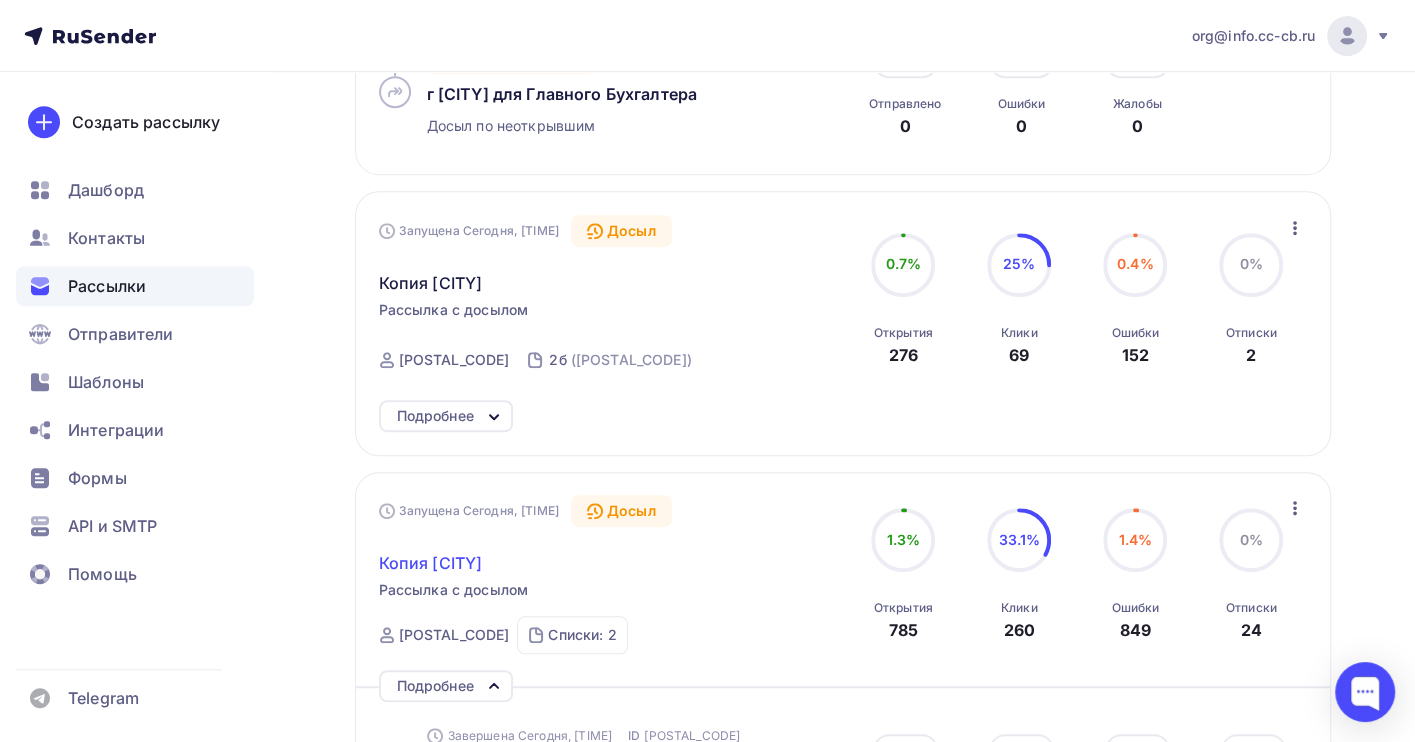 click on "Копия [CITY]" at bounding box center [431, 283] 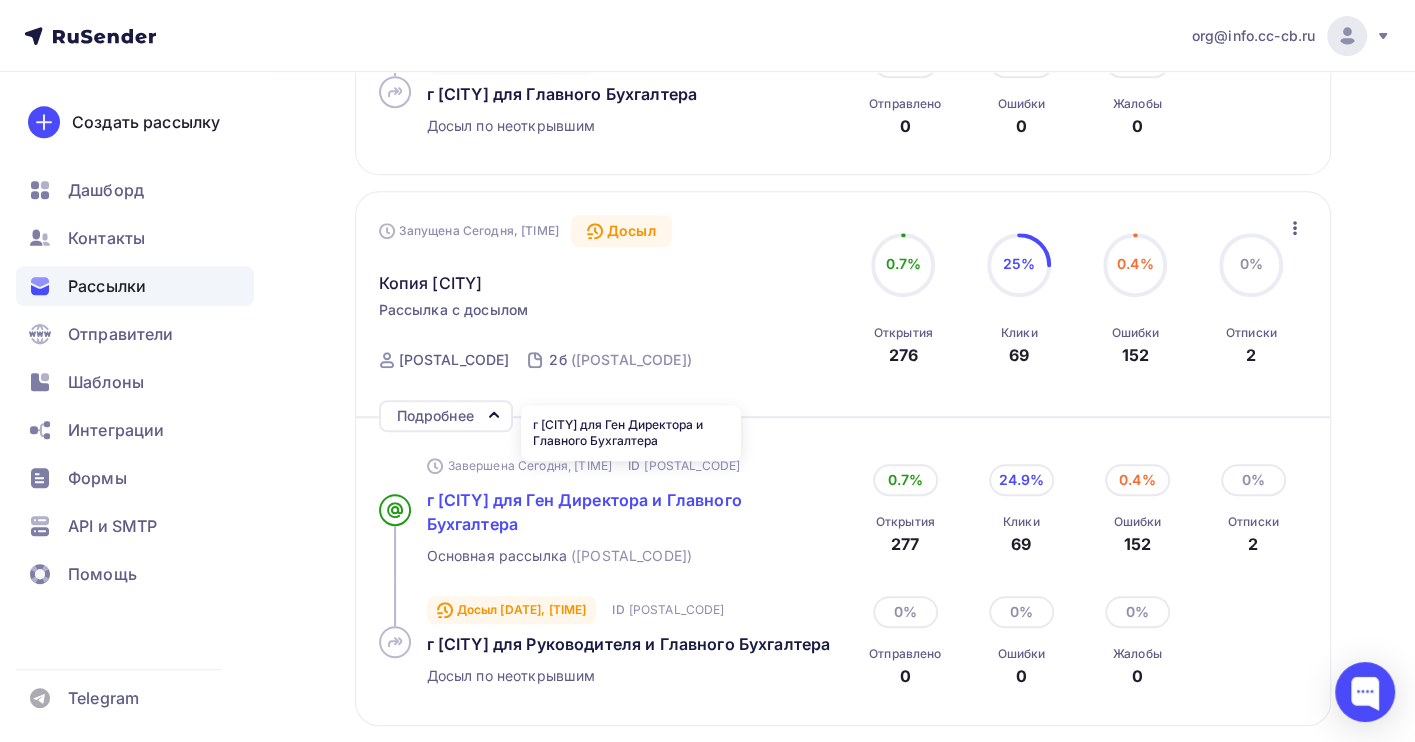 click on "г [CITY] для Ген Директора и Главного Бухгалтера" at bounding box center (584, 512) 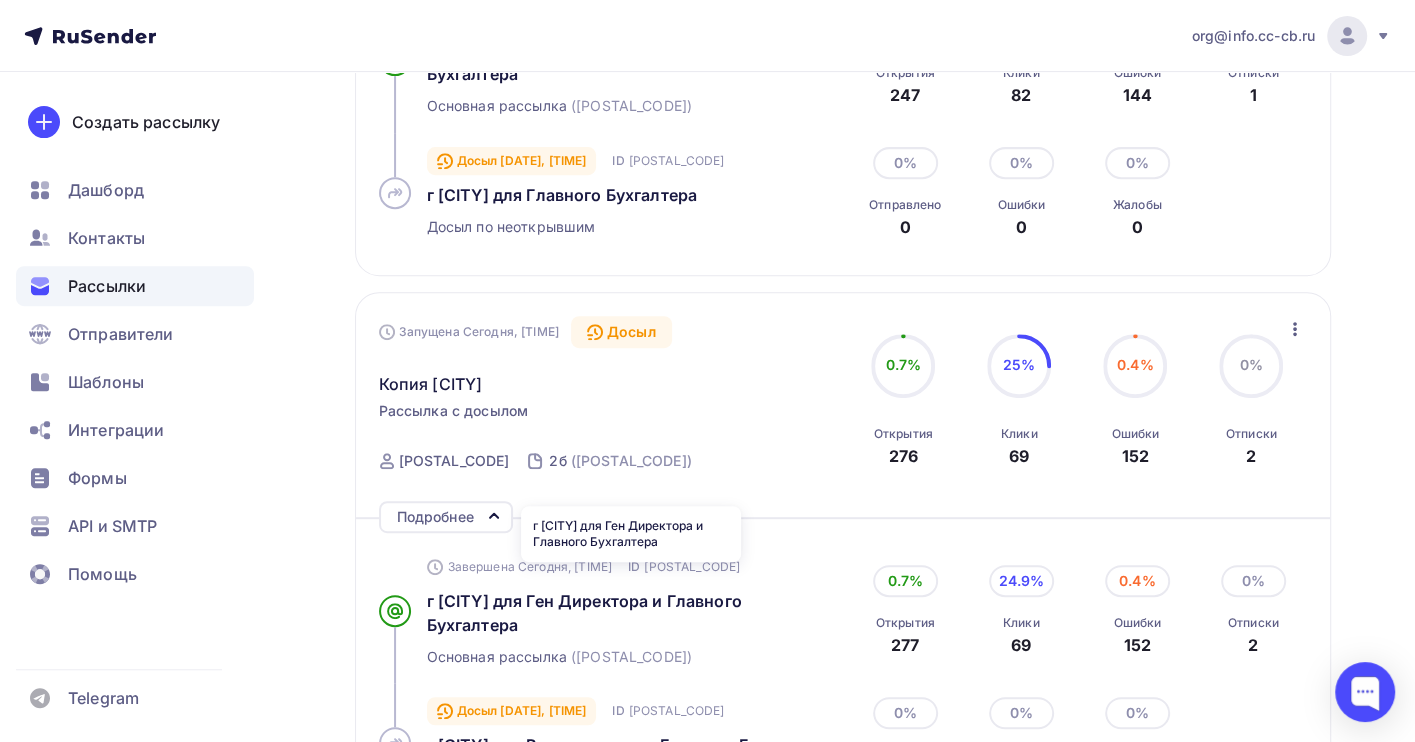 scroll, scrollTop: 400, scrollLeft: 0, axis: vertical 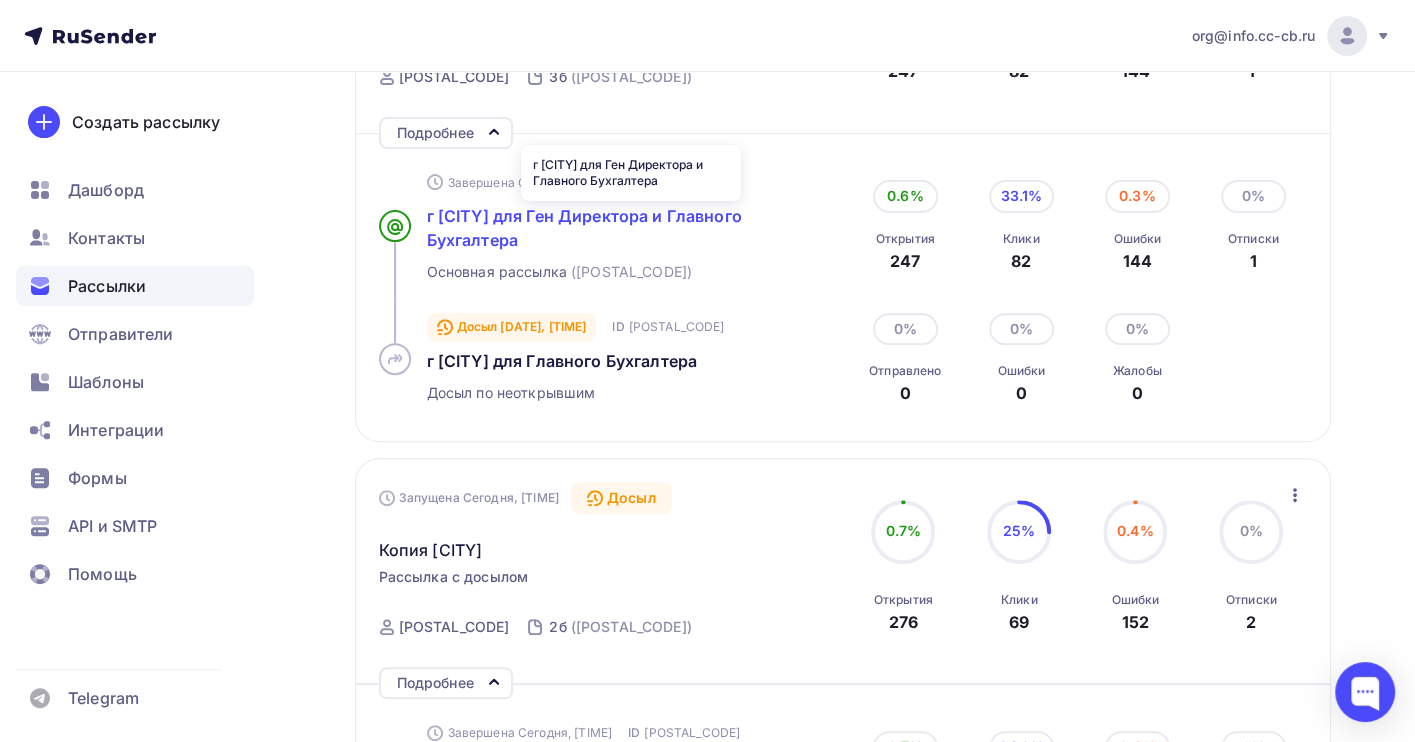 click on "г [CITY] для Ген Директора и Главного Бухгалтера" at bounding box center [584, 228] 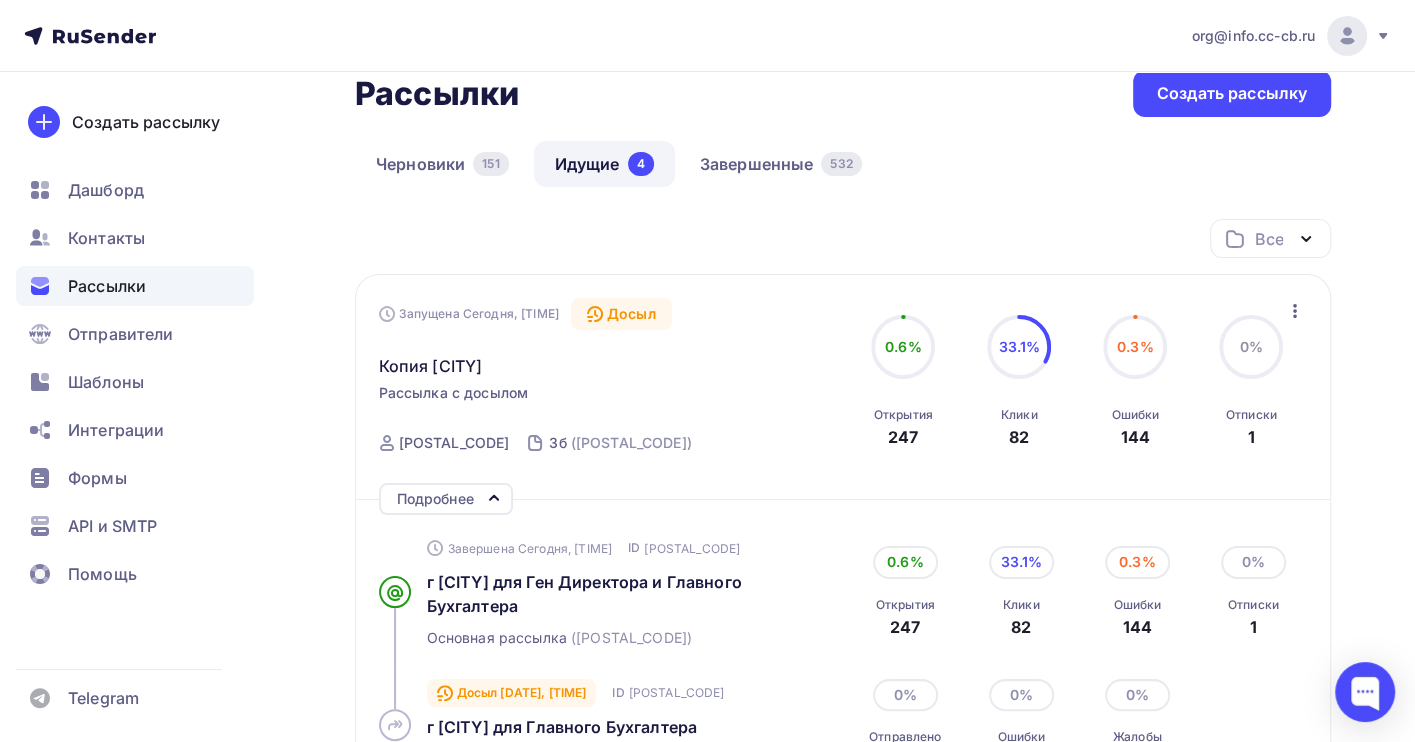 scroll, scrollTop: 0, scrollLeft: 0, axis: both 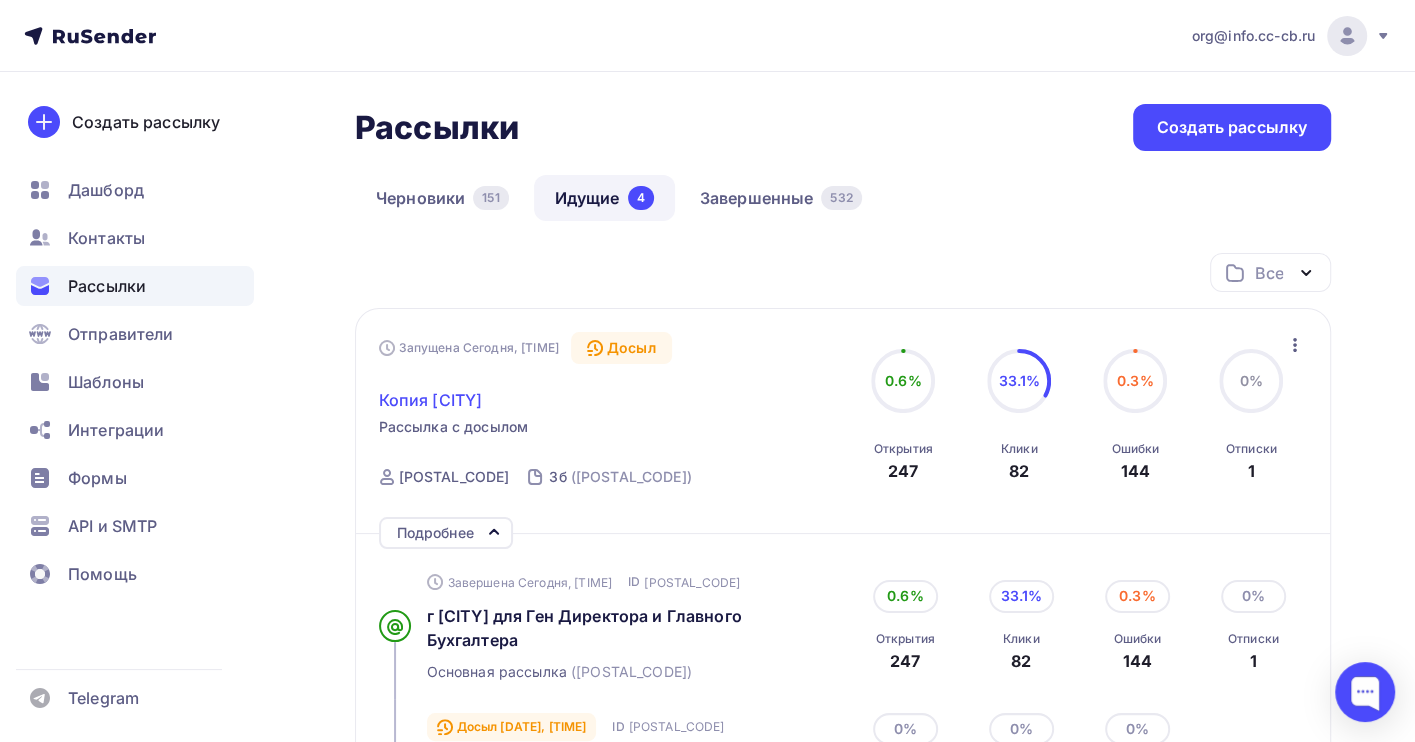 click on "Копия [CITY]" at bounding box center (431, 400) 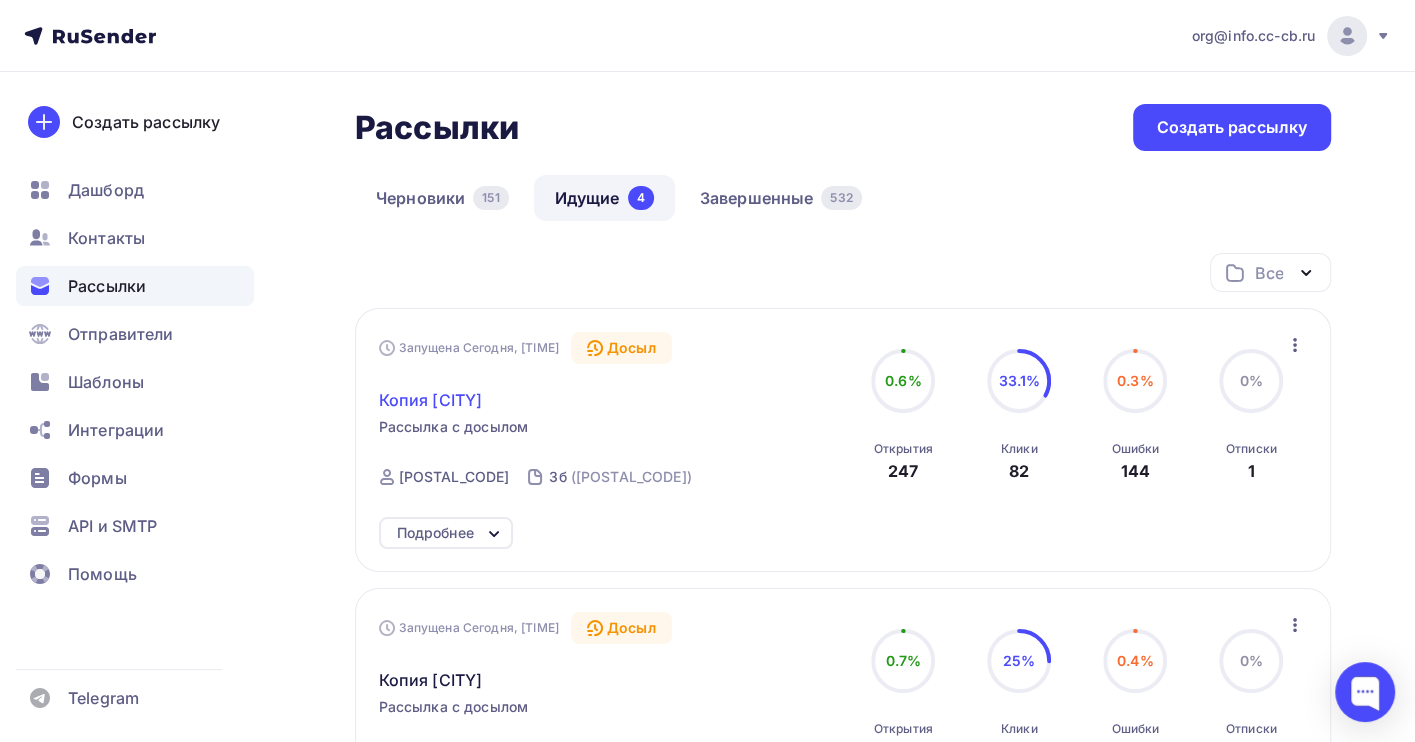 click on "Копия [CITY]" at bounding box center (431, 400) 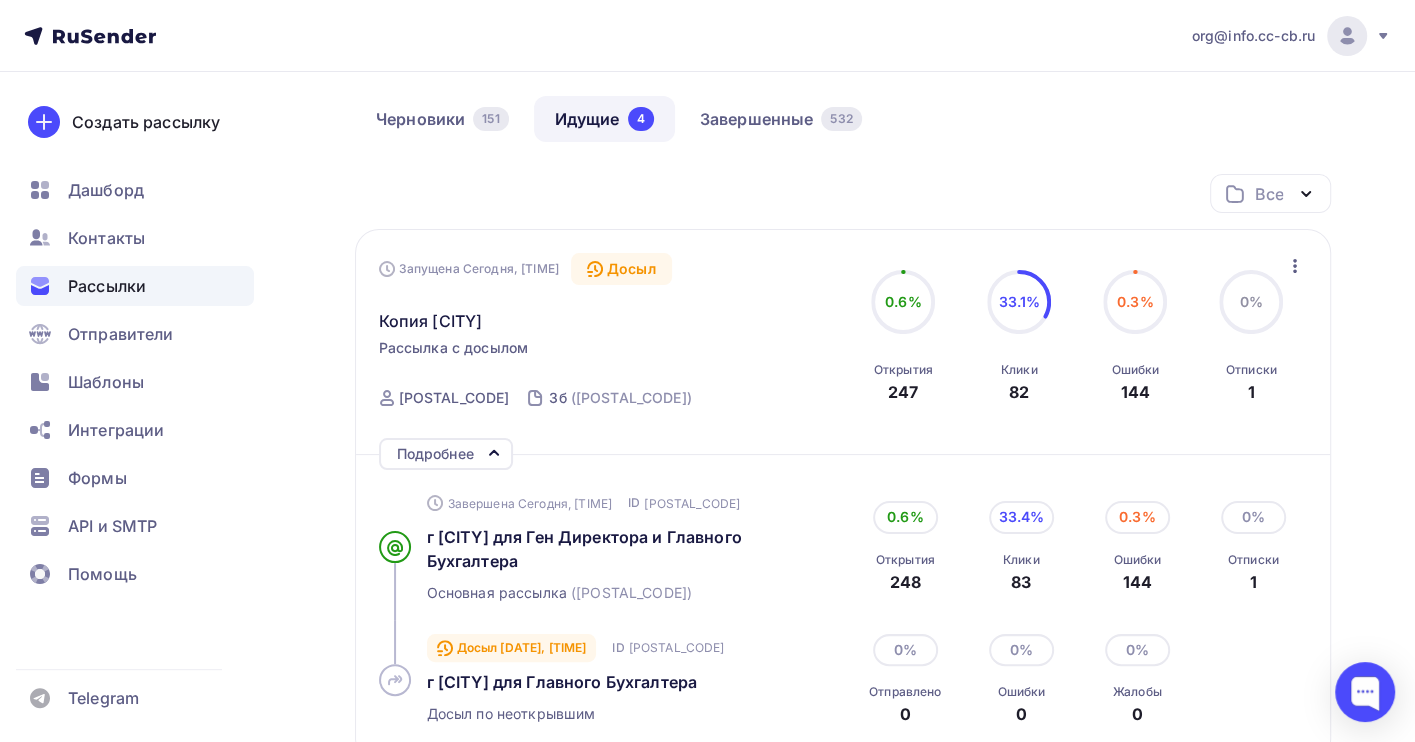 scroll, scrollTop: 133, scrollLeft: 0, axis: vertical 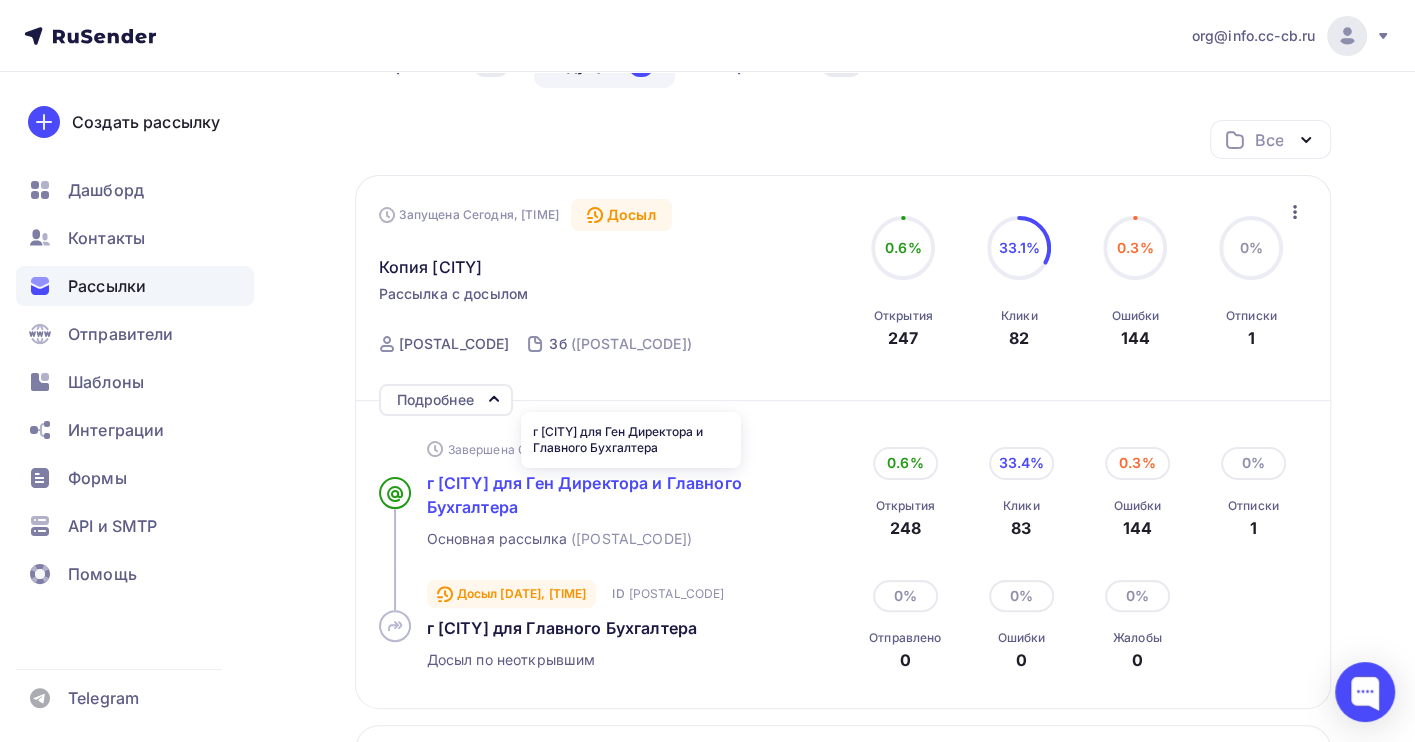 click on "г [CITY] для Ген Директора и Главного Бухгалтера" at bounding box center [584, 495] 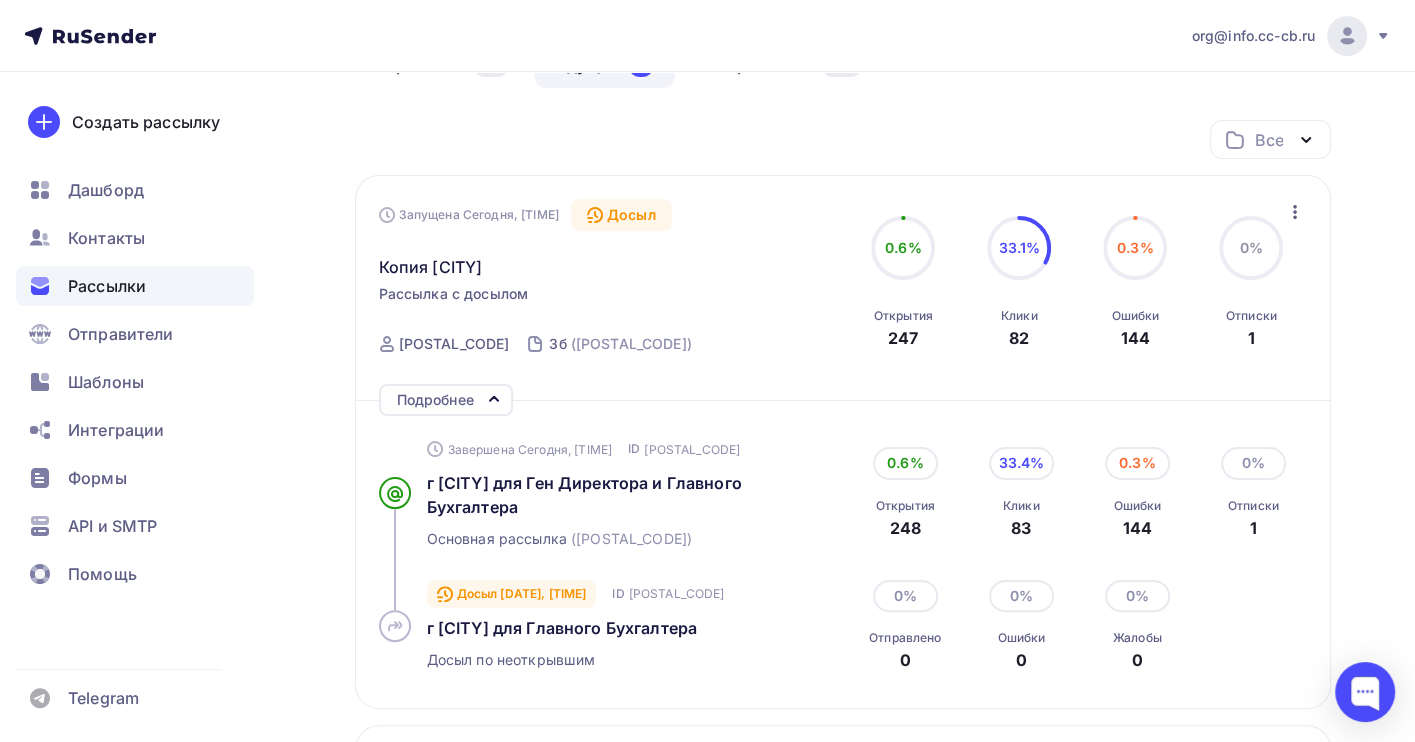 click 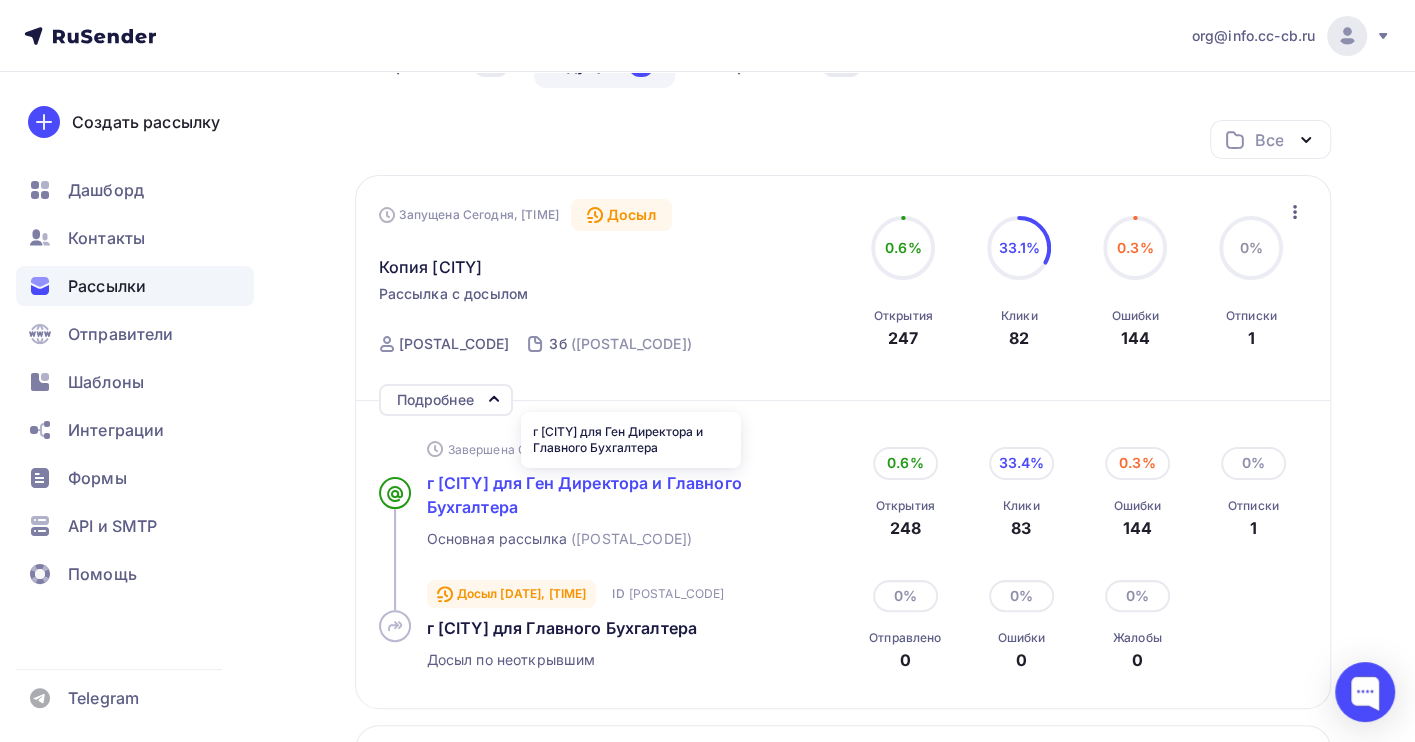click on "г [CITY] для Ген Директора и Главного Бухгалтера" at bounding box center (584, 495) 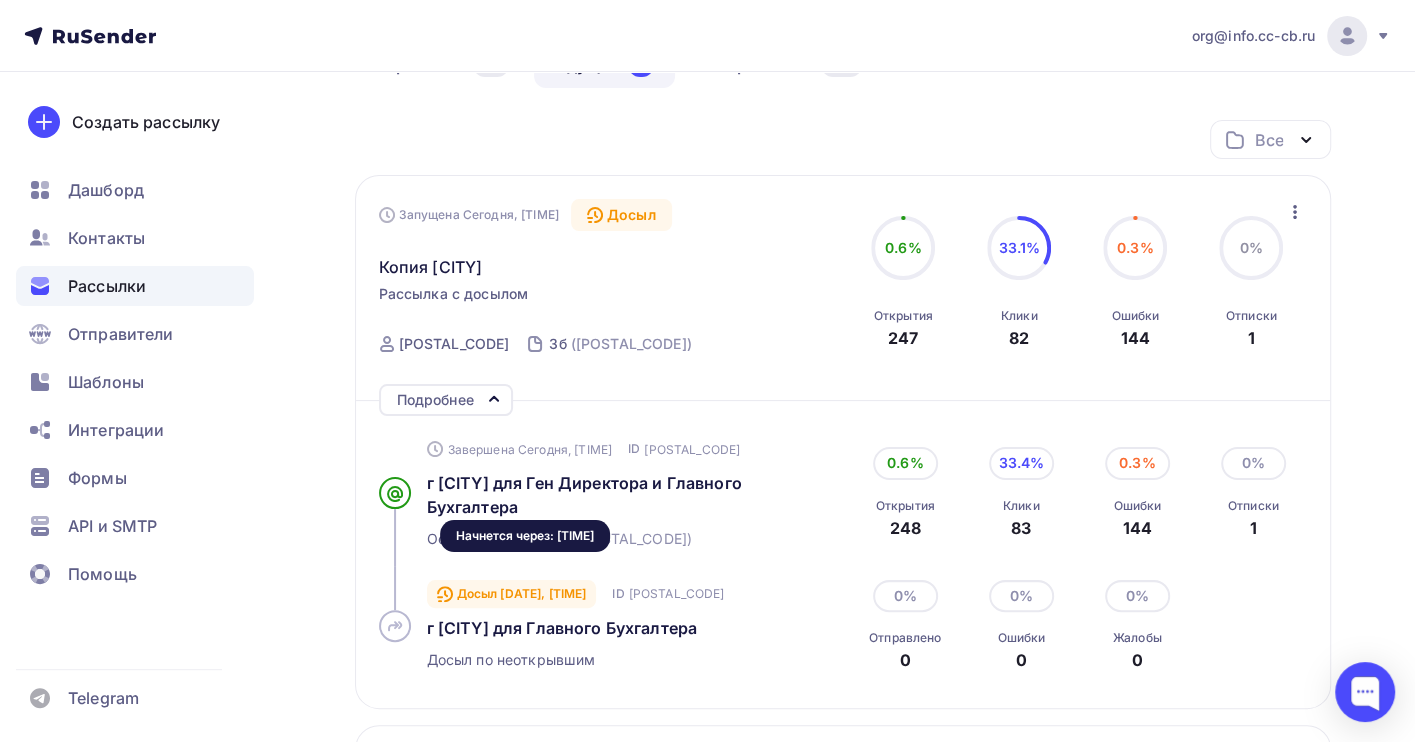 click on "Досыл
[DATE], [TIME]" at bounding box center [512, 594] 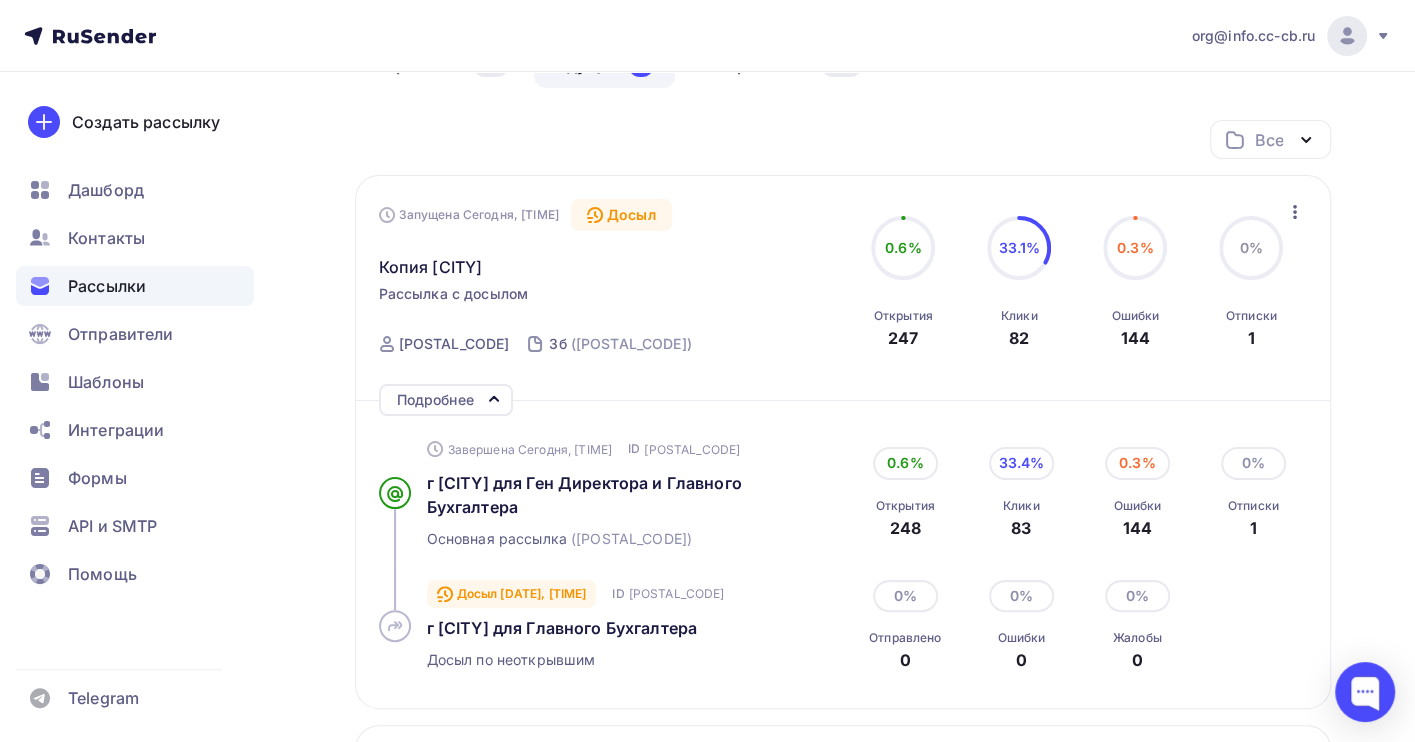 click on "ID   [POSTAL_CODE]" at bounding box center (682, 449) 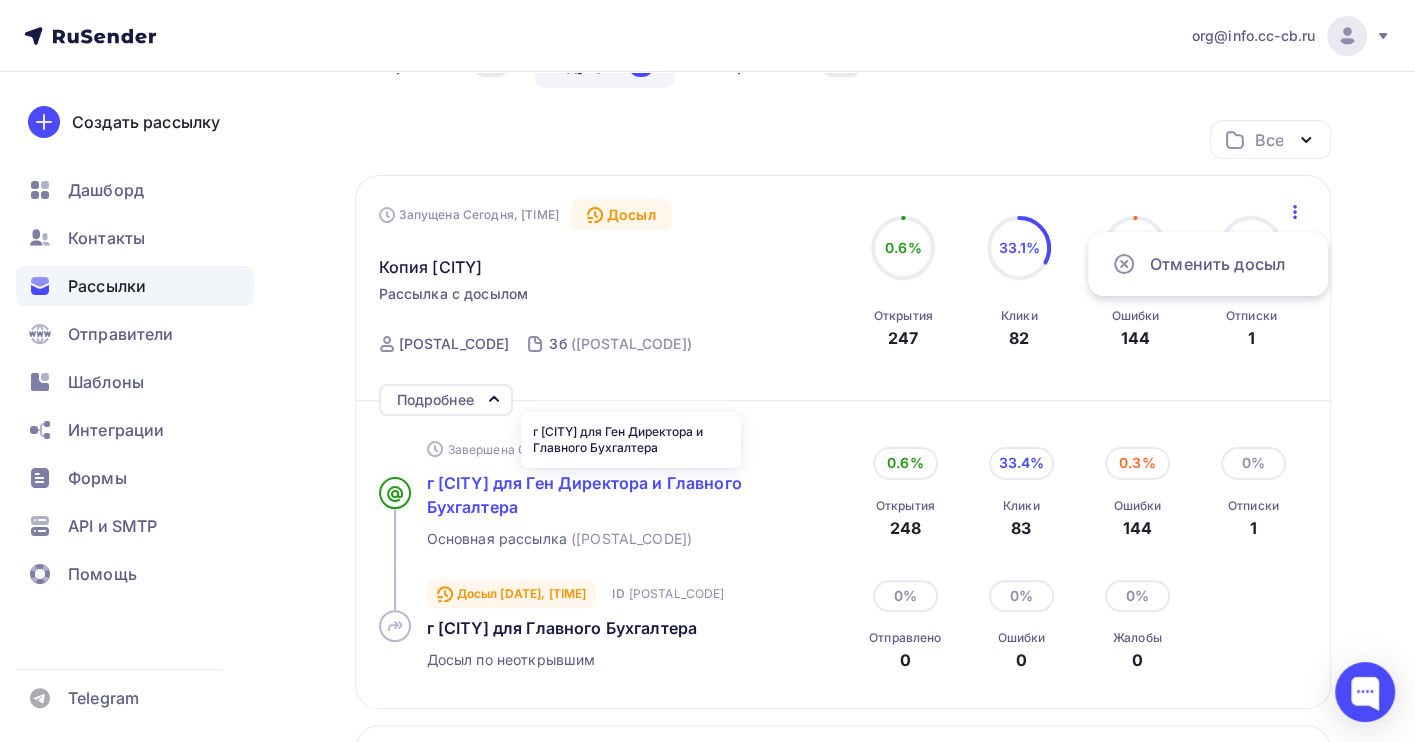 click on "г [CITY] для Ген Директора и Главного Бухгалтера" at bounding box center [584, 495] 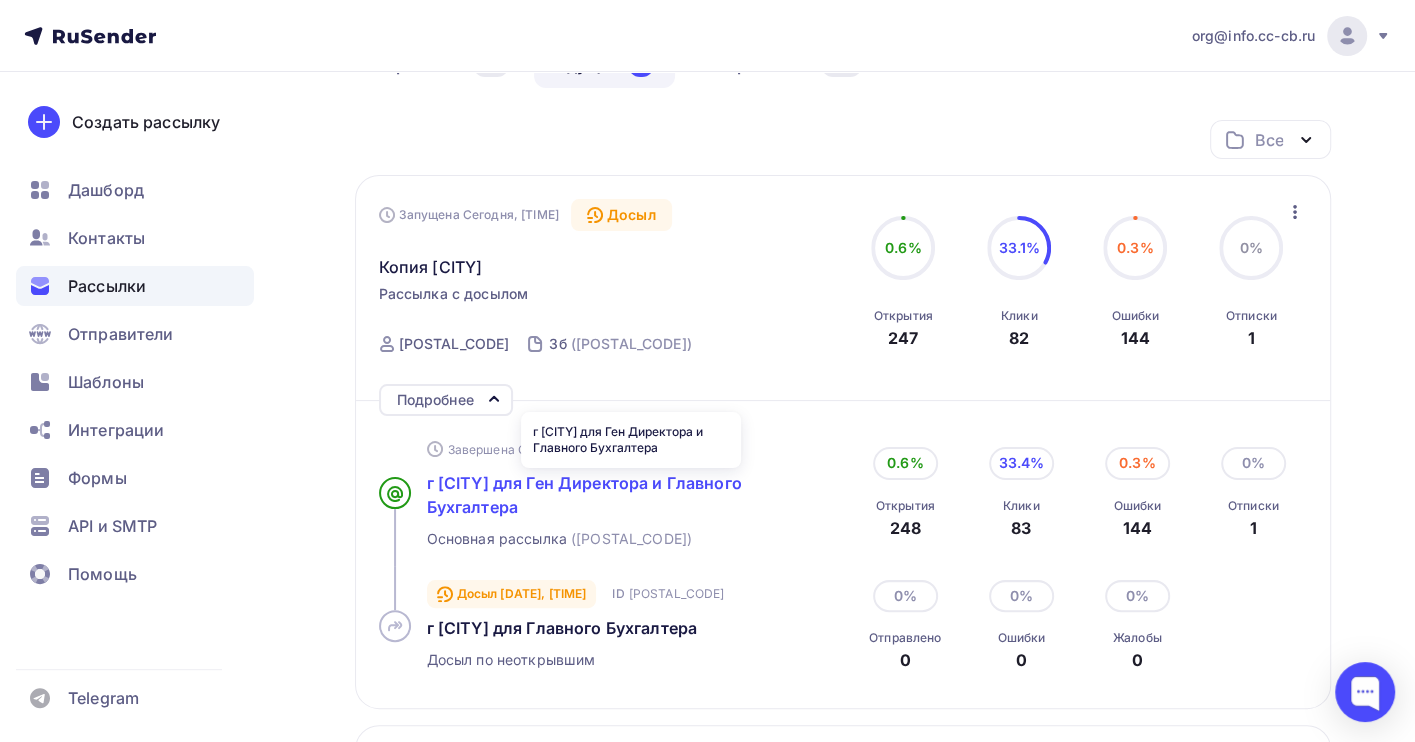 click on "г [CITY] для Ген Директора и Главного Бухгалтера" at bounding box center [584, 495] 